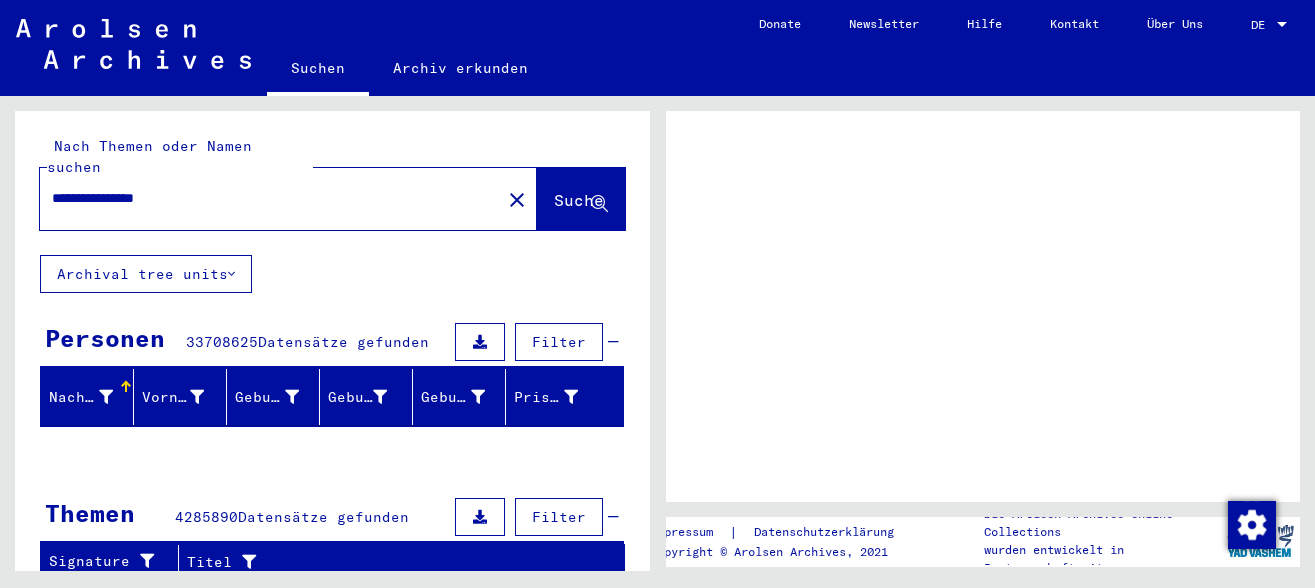 scroll, scrollTop: 0, scrollLeft: 0, axis: both 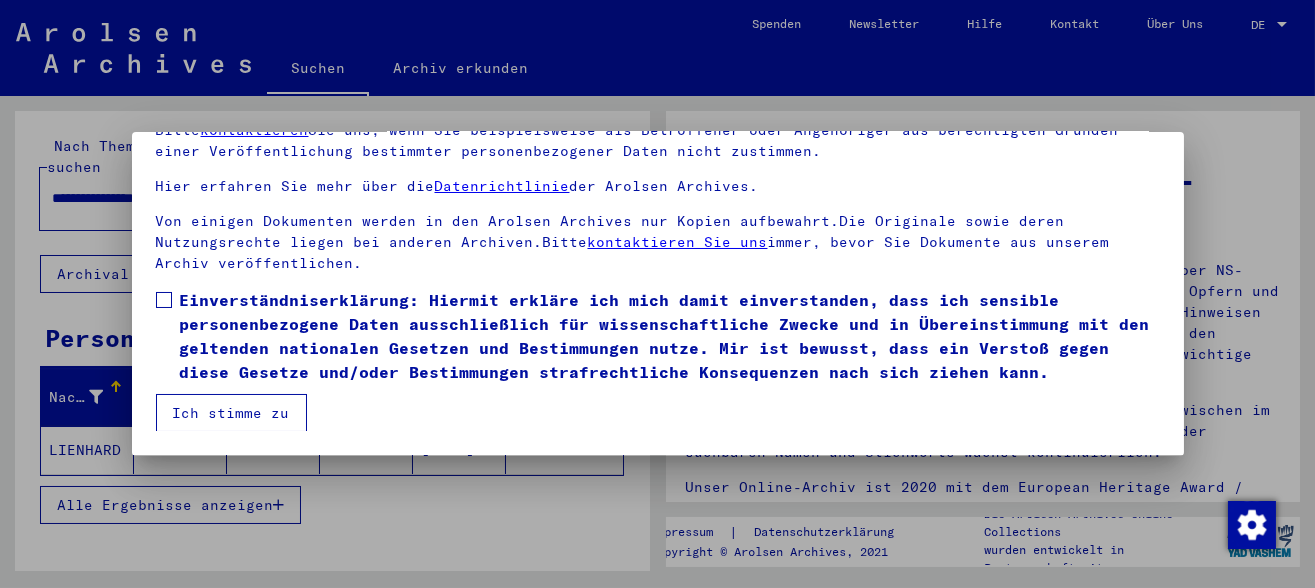 click at bounding box center (164, 300) 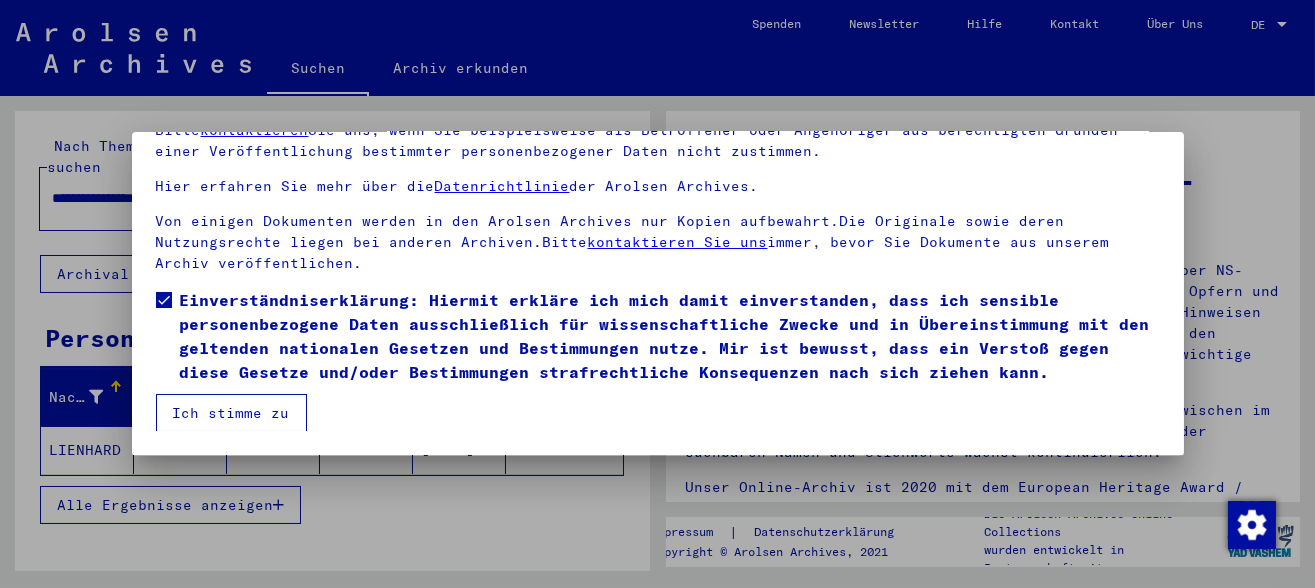click on "Ich stimme zu" at bounding box center (231, 413) 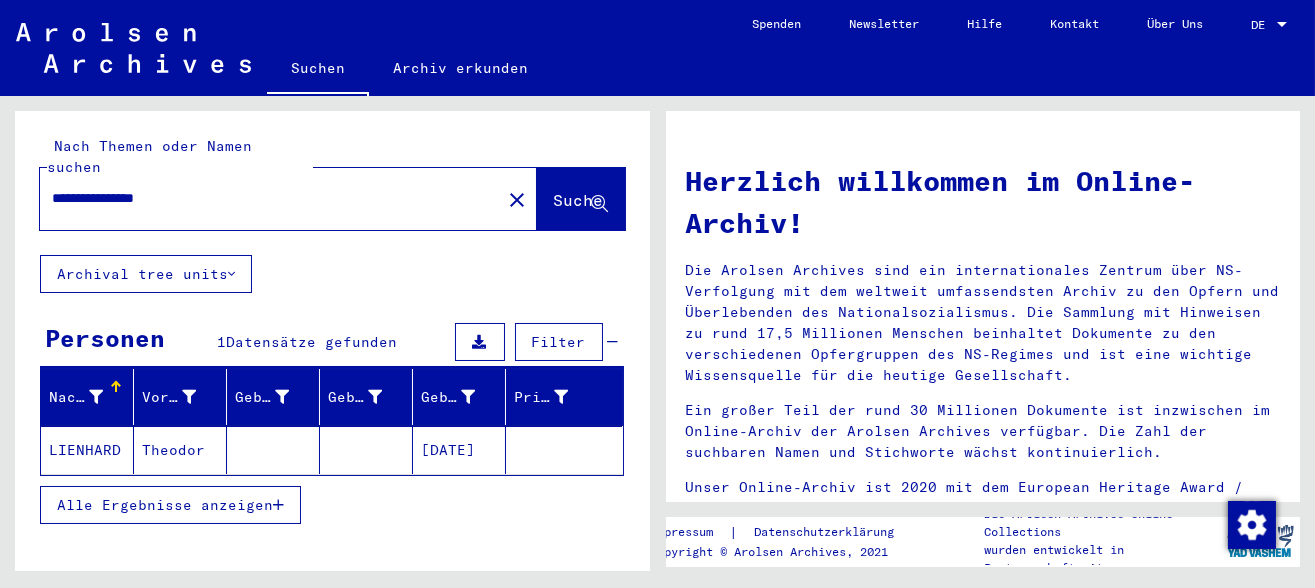 click on "Alle Ergebnisse anzeigen" at bounding box center (165, 505) 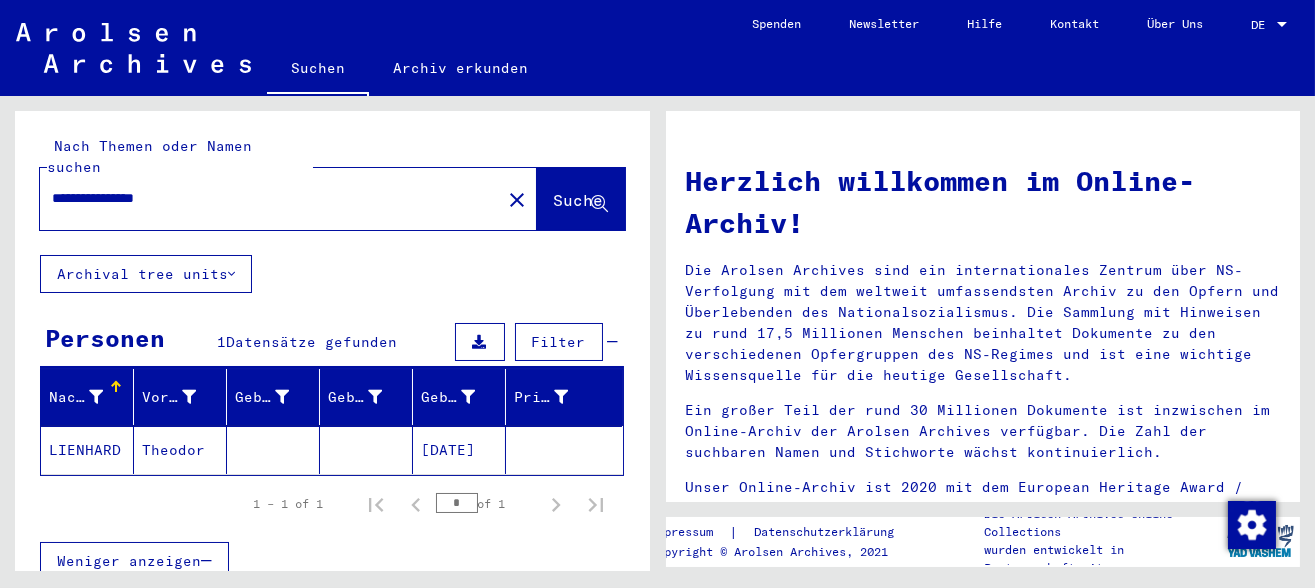 click on "LIENHARD" 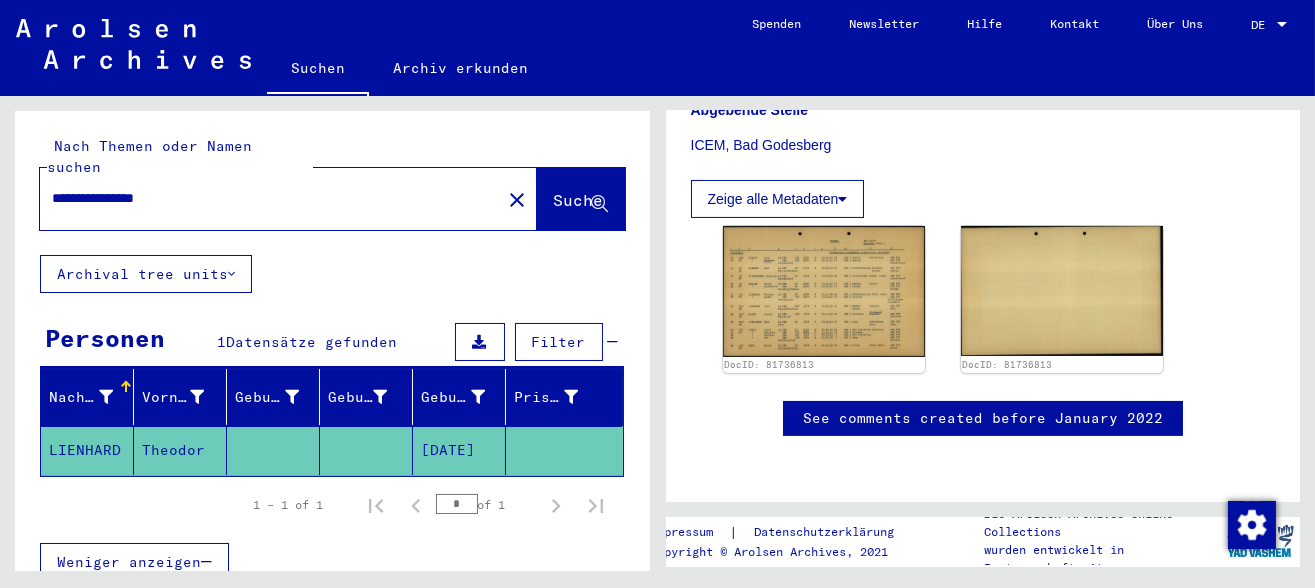 scroll, scrollTop: 940, scrollLeft: 0, axis: vertical 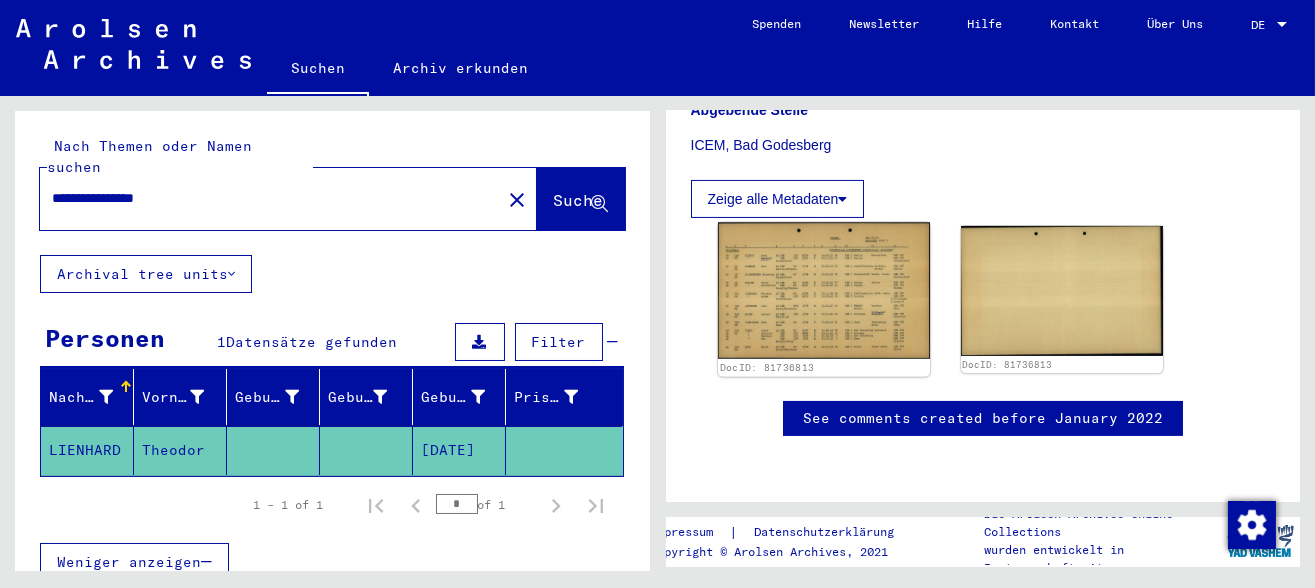 click 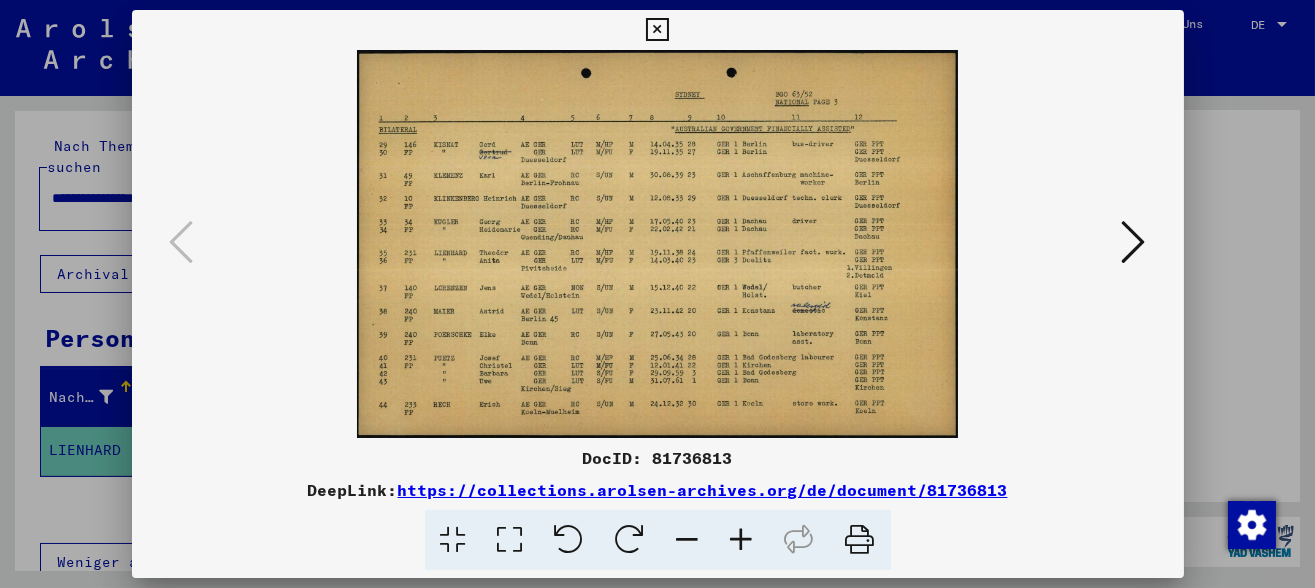 click at bounding box center (657, 30) 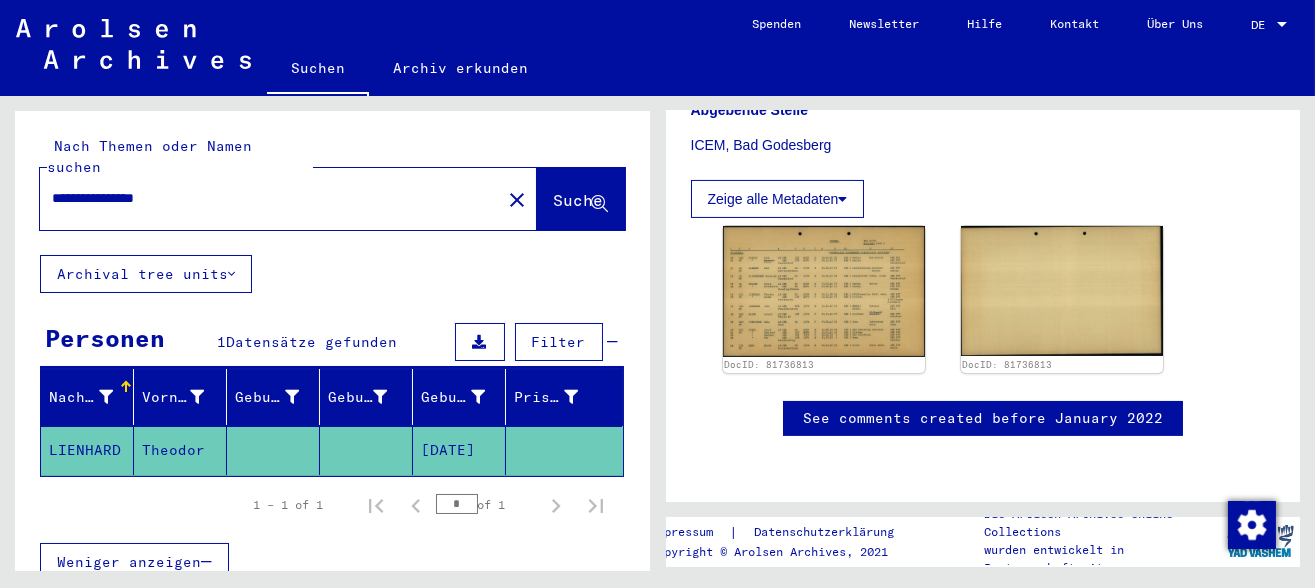 click on "**********" at bounding box center [270, 198] 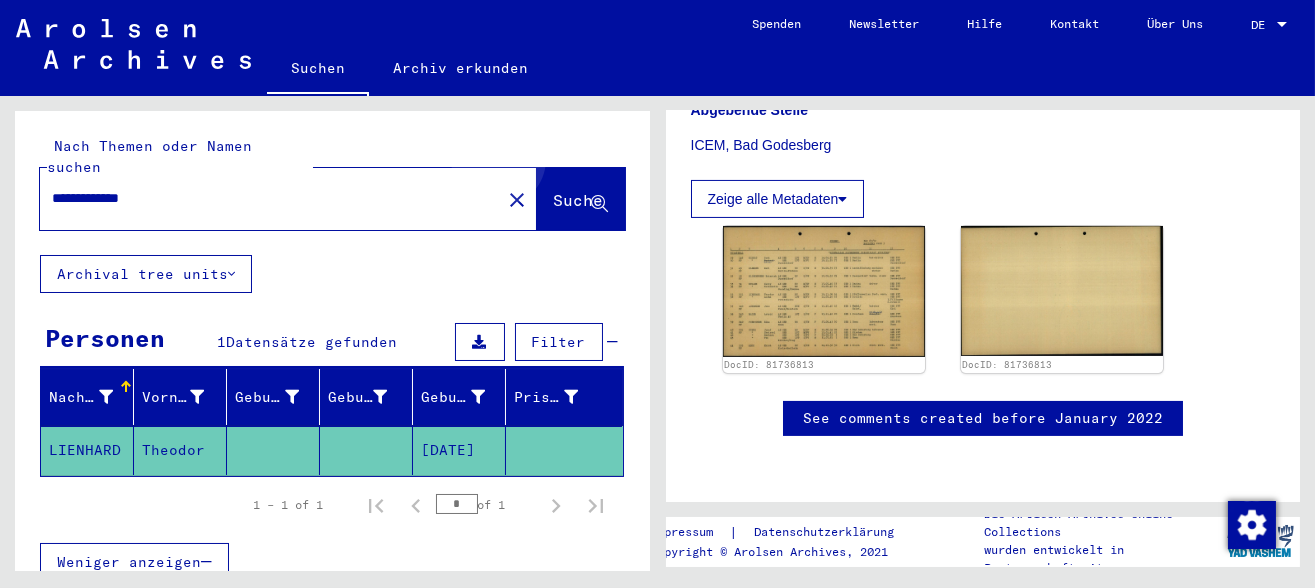 click on "Suche" 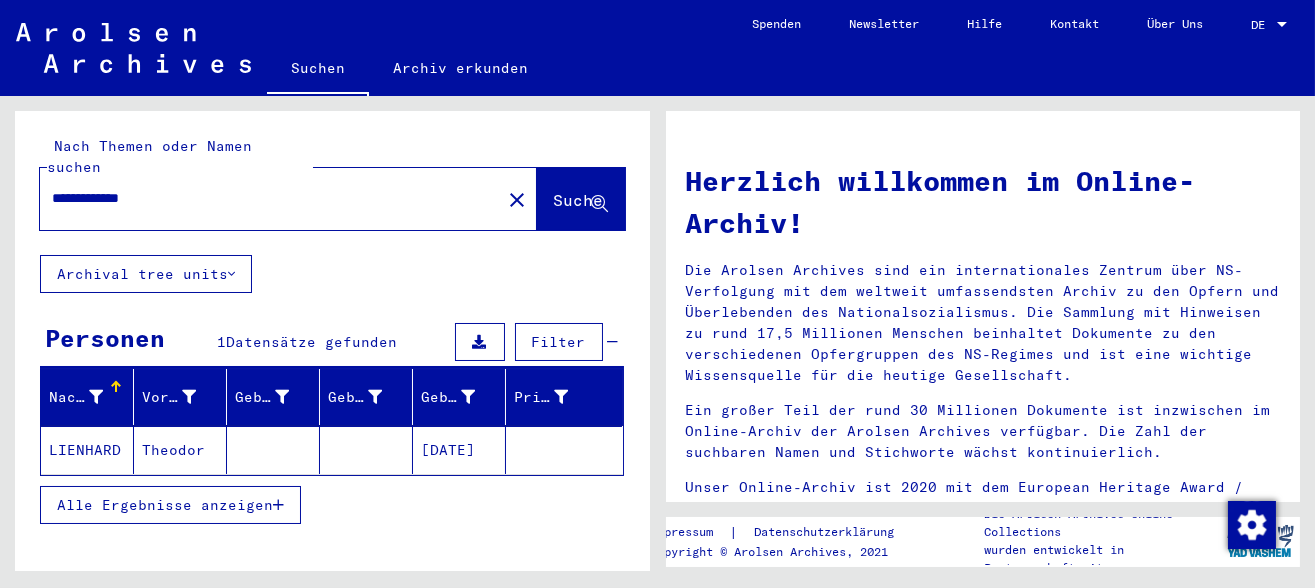 click on "**********" at bounding box center [264, 198] 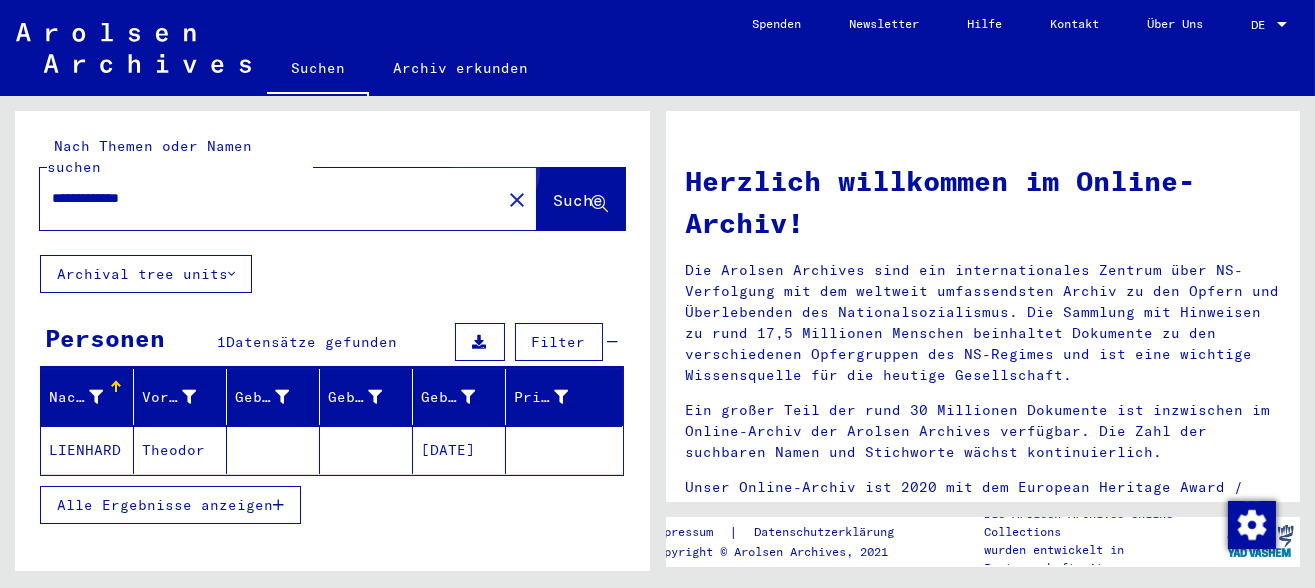 click on "Suche" 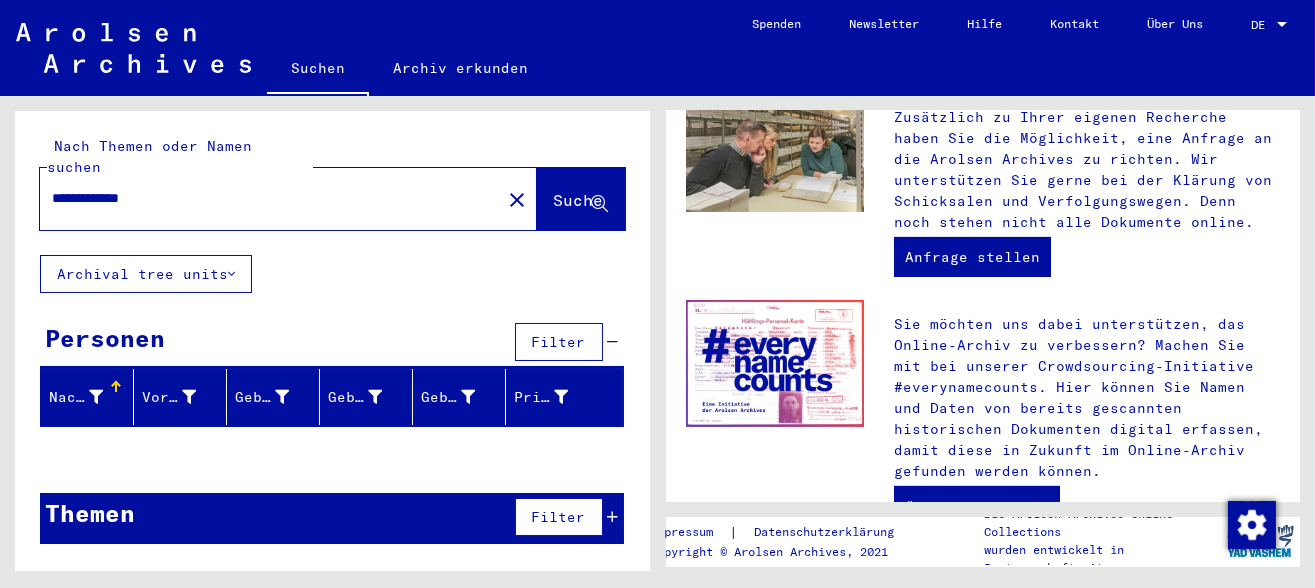 scroll, scrollTop: 851, scrollLeft: 0, axis: vertical 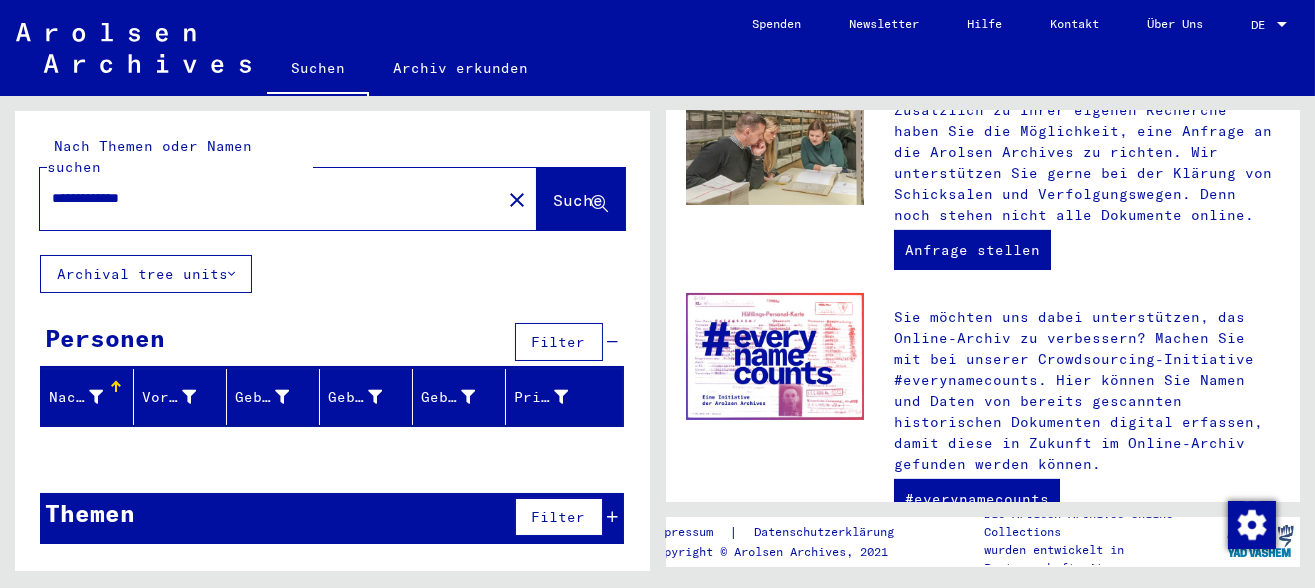 click on "**********" at bounding box center [264, 198] 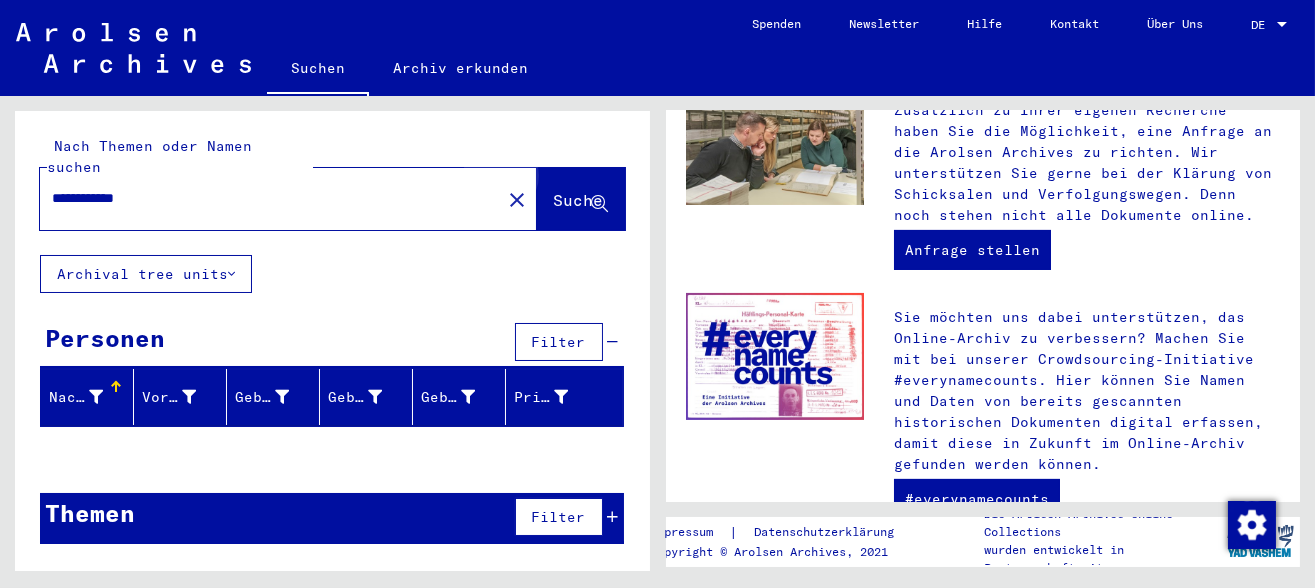 click on "Suche" 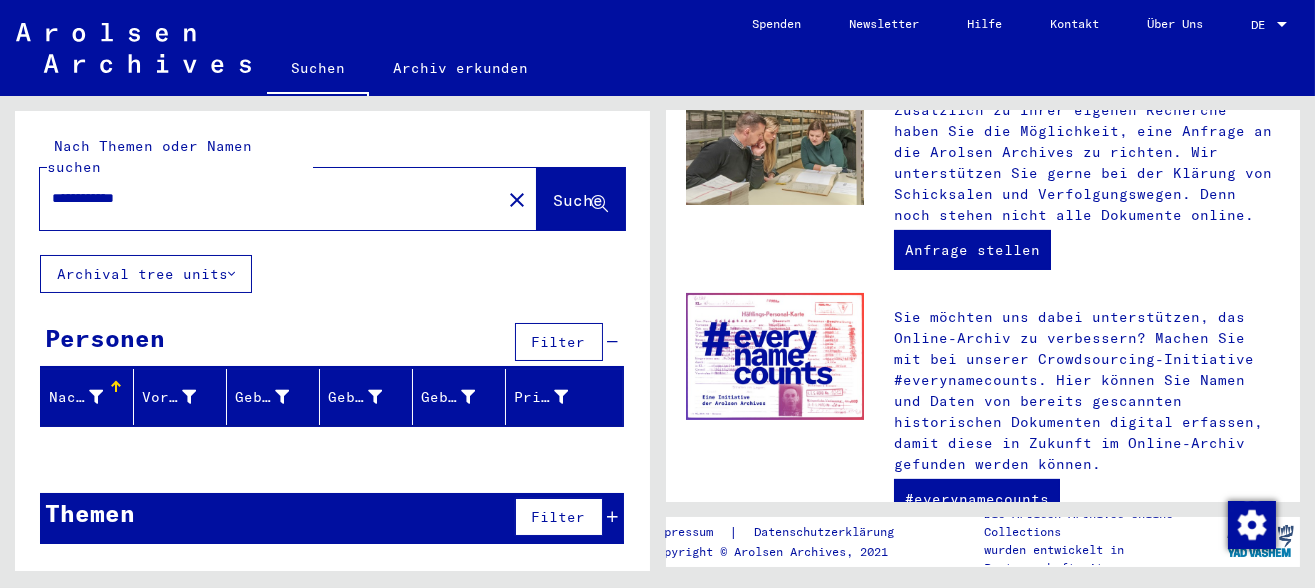 click on "**********" at bounding box center (264, 198) 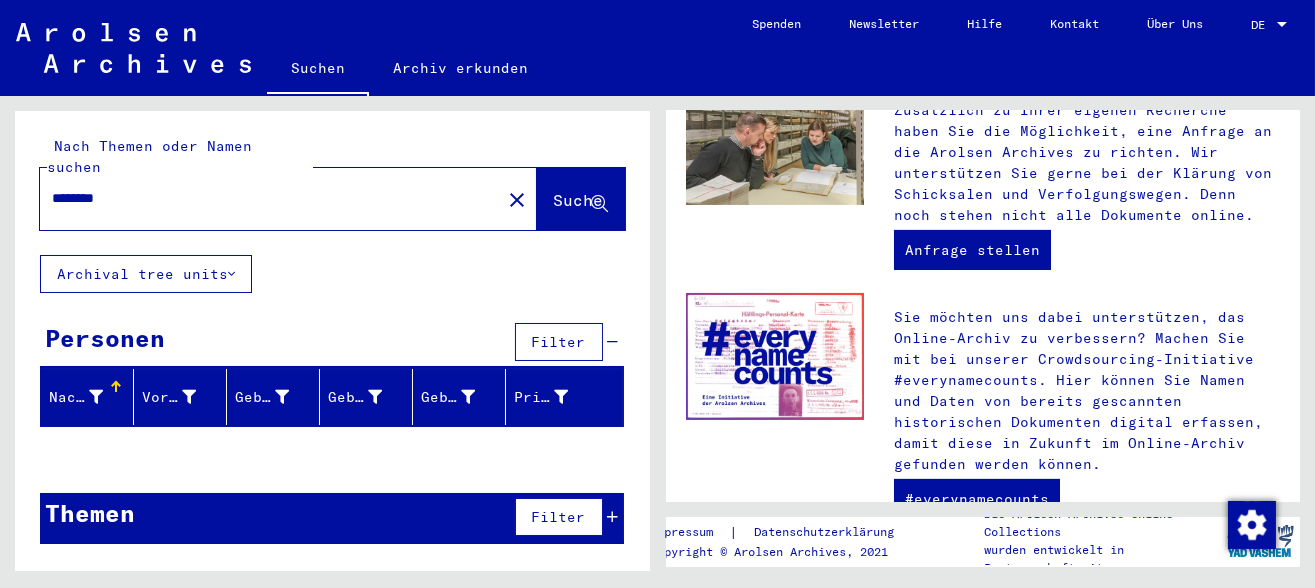 type on "********" 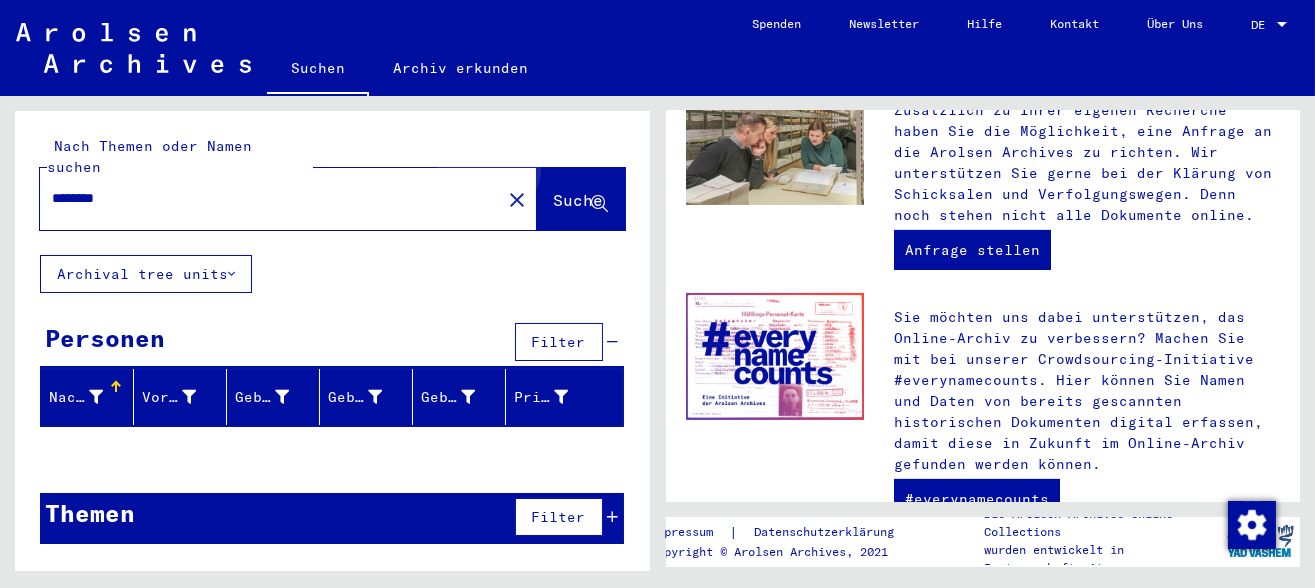 click on "Suche" 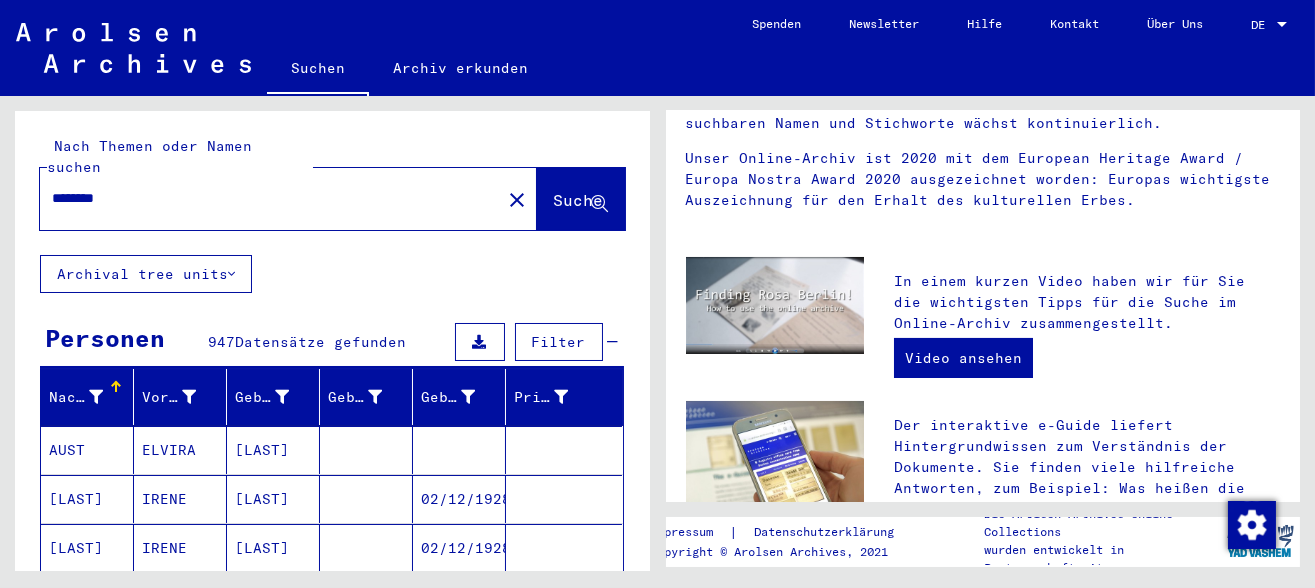 scroll, scrollTop: 0, scrollLeft: 0, axis: both 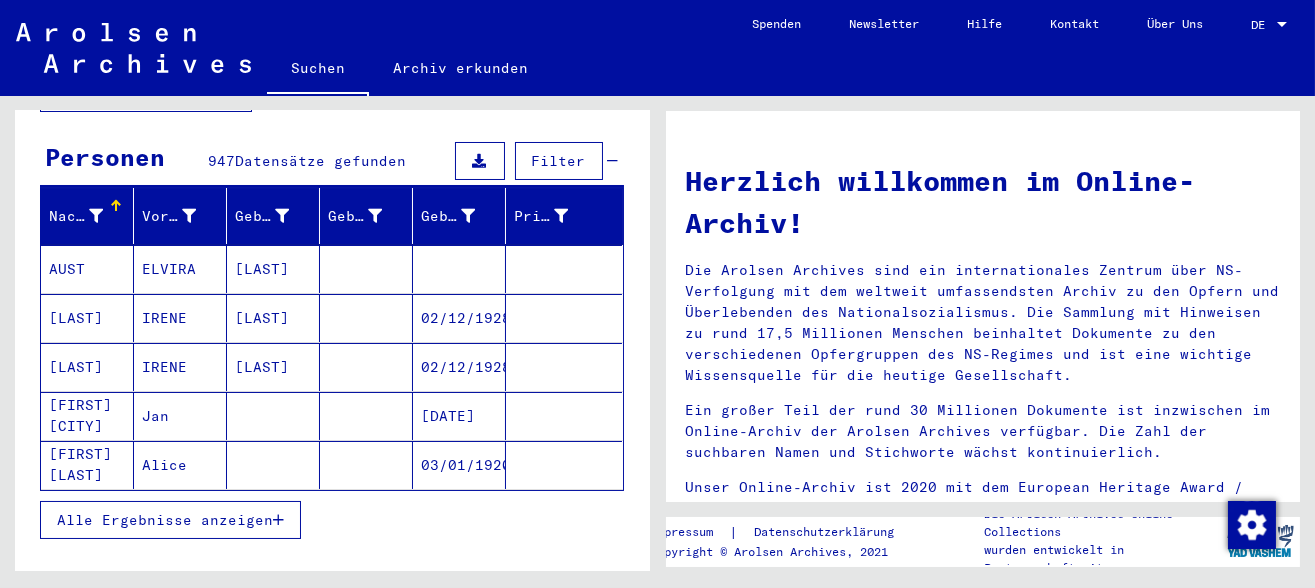 click on "Alle Ergebnisse anzeigen" at bounding box center [165, 520] 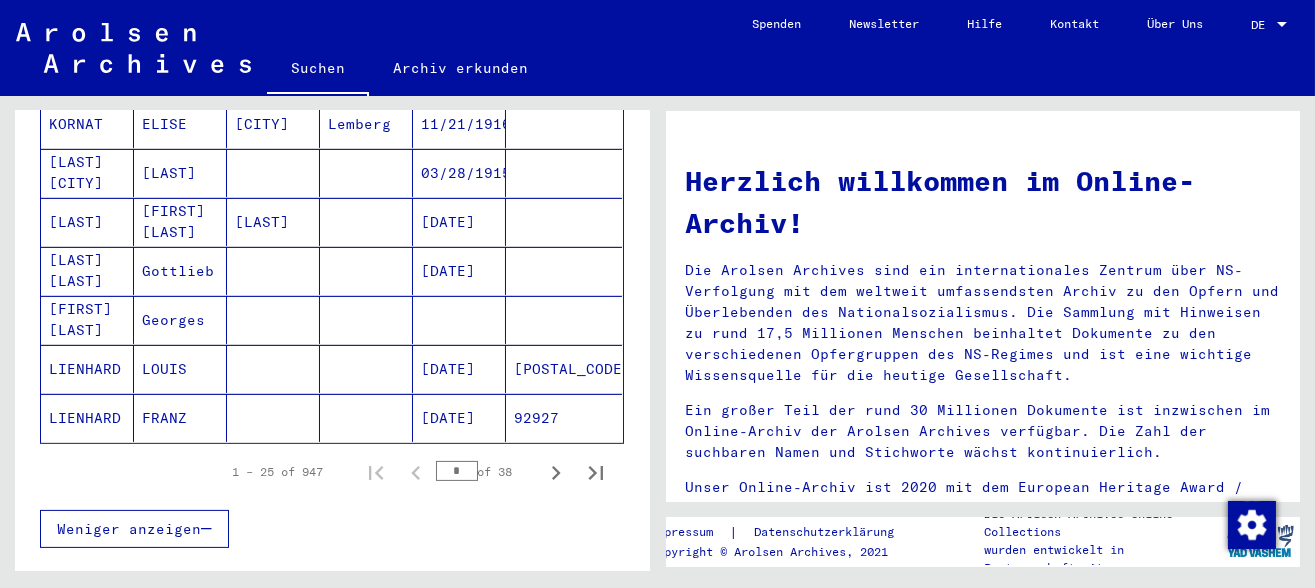 scroll, scrollTop: 1211, scrollLeft: 0, axis: vertical 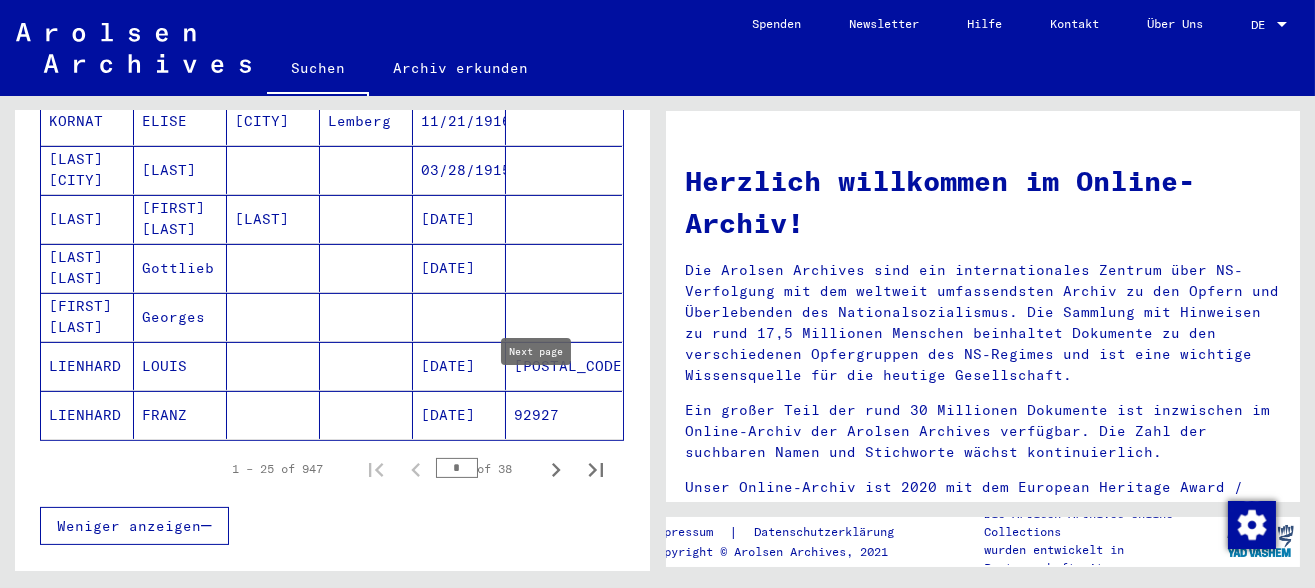 click 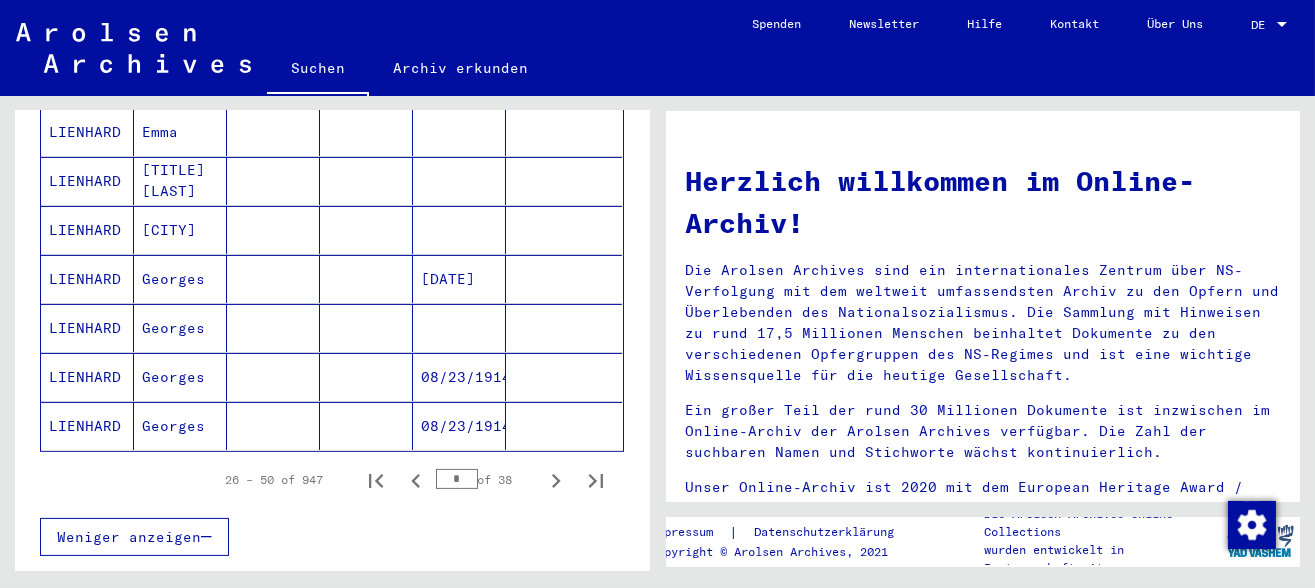 scroll, scrollTop: 1186, scrollLeft: 0, axis: vertical 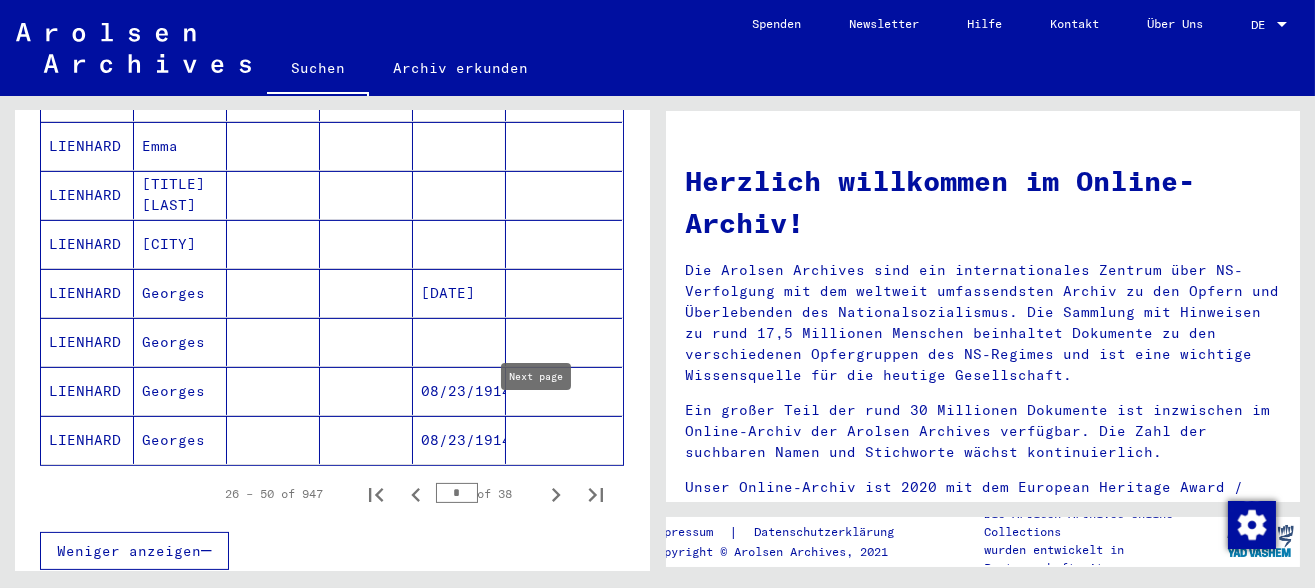 click 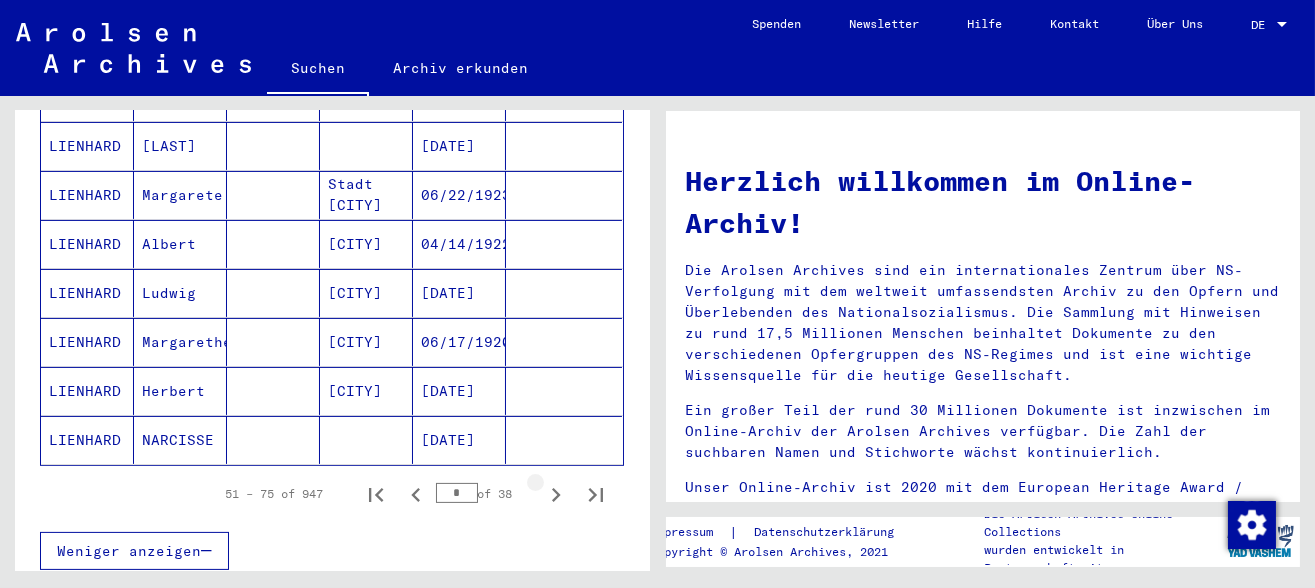 click 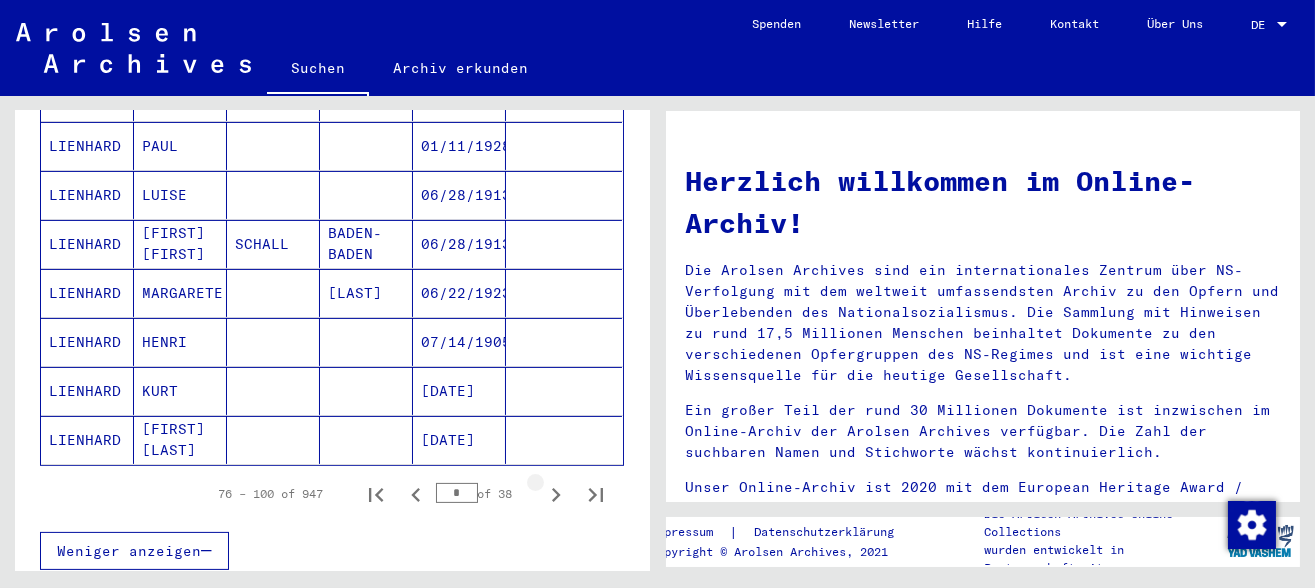 click 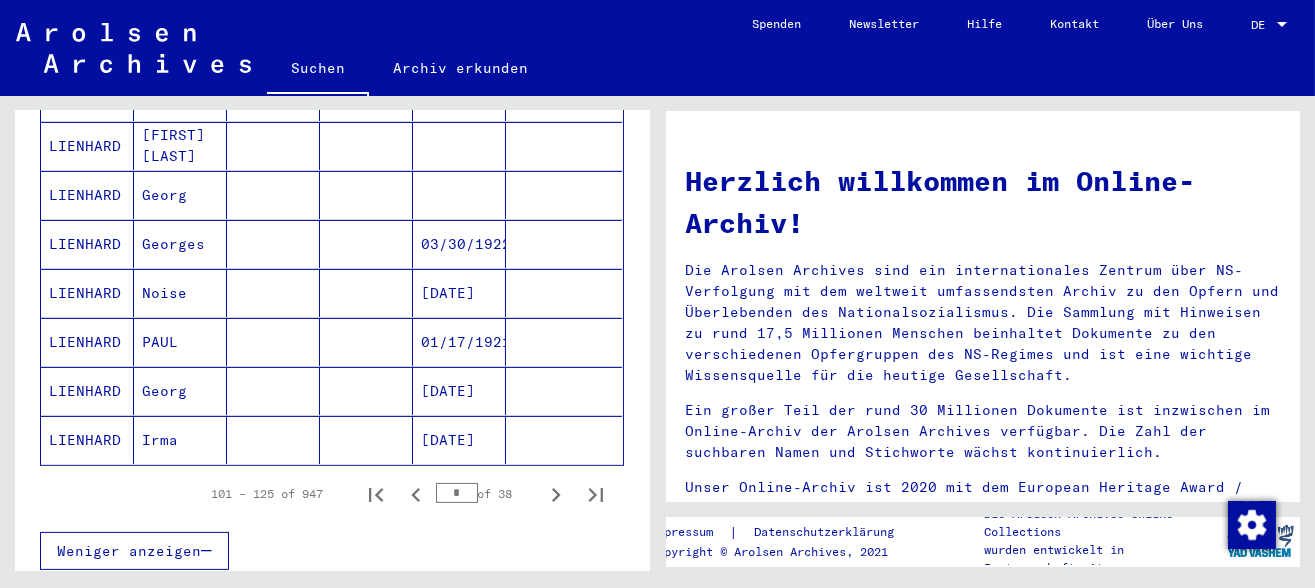 click 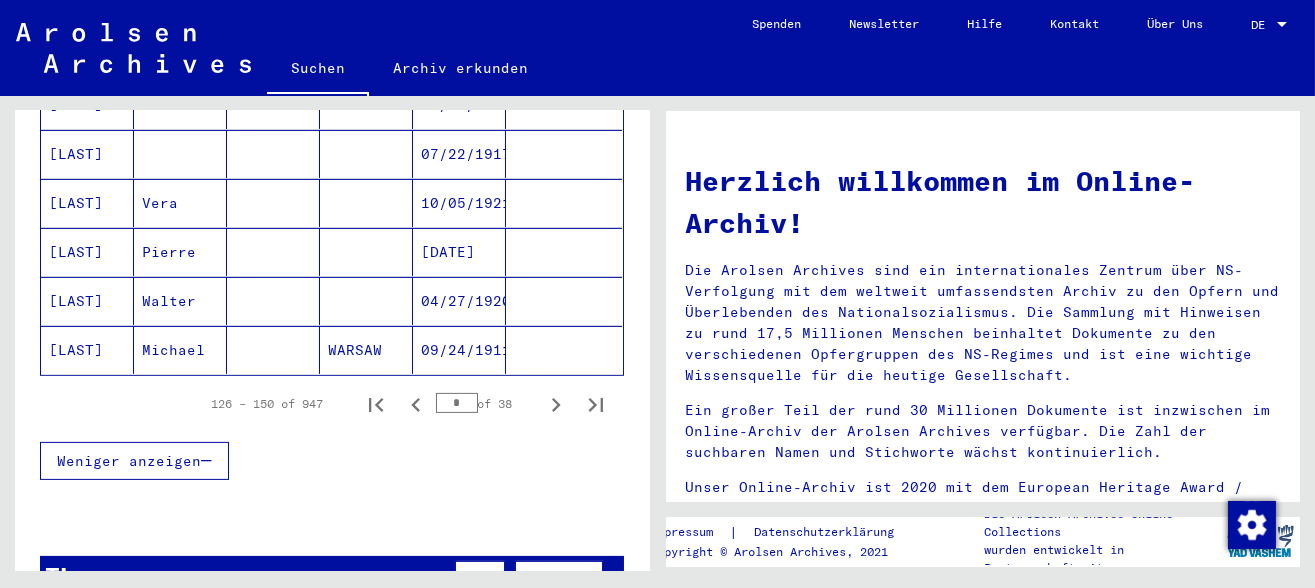 scroll, scrollTop: 1273, scrollLeft: 0, axis: vertical 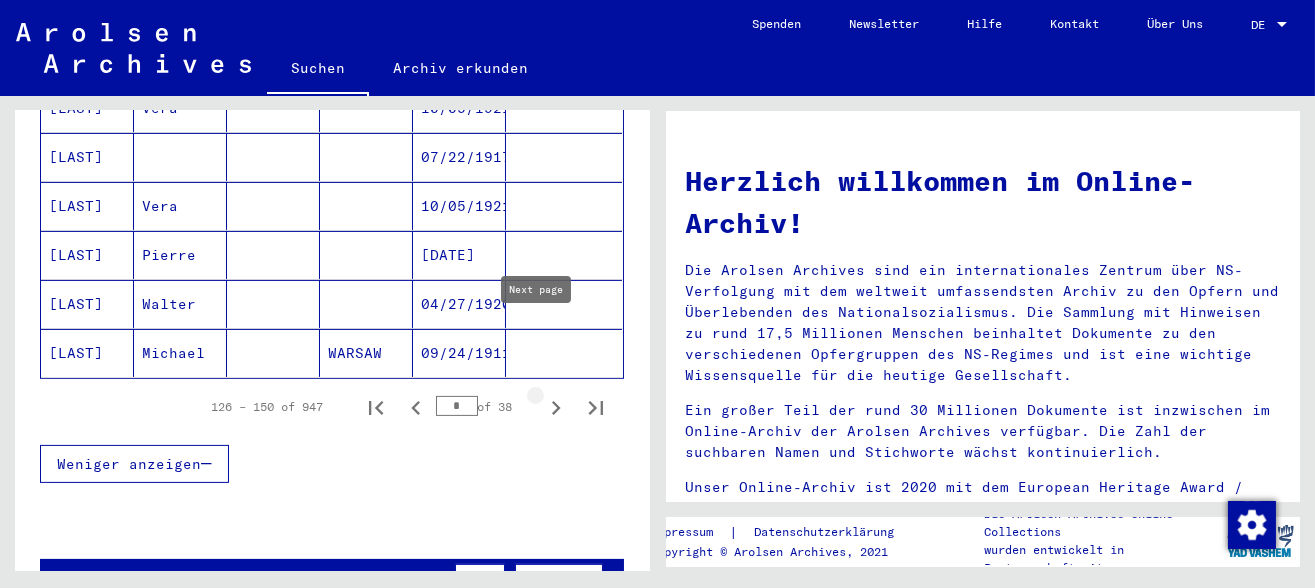 click 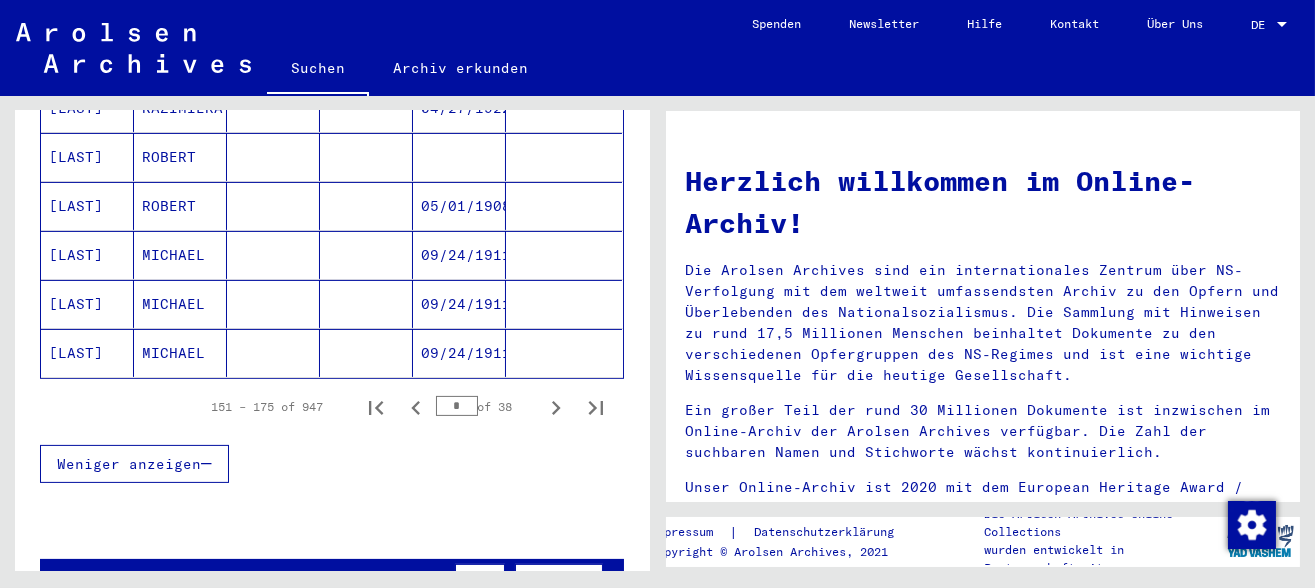 click 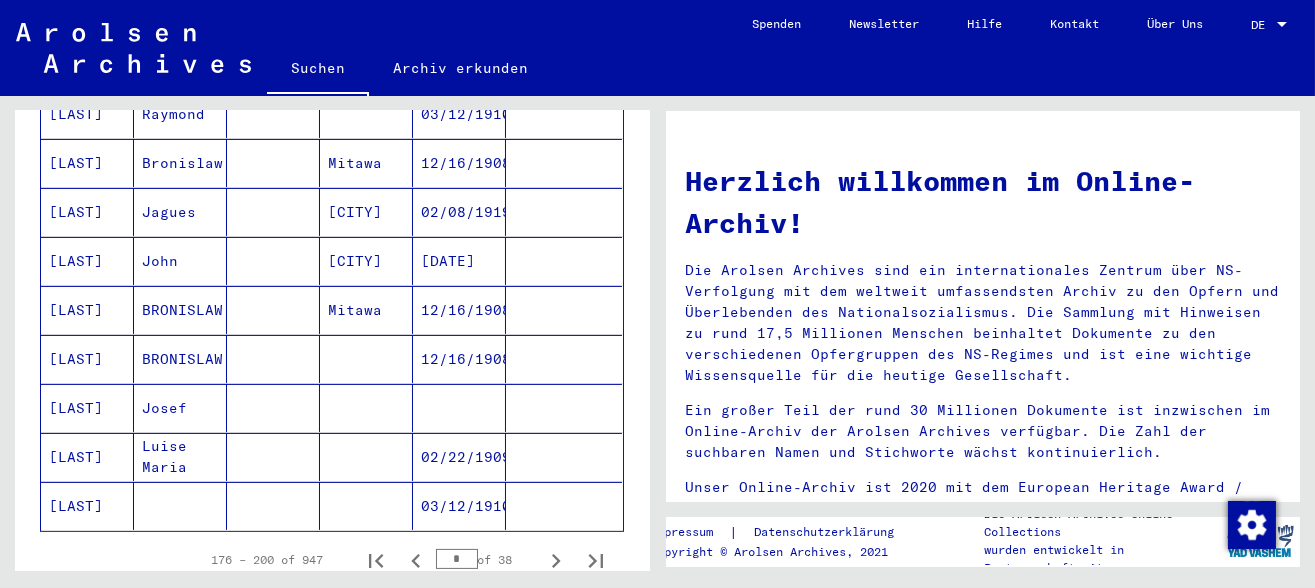 scroll, scrollTop: 1124, scrollLeft: 0, axis: vertical 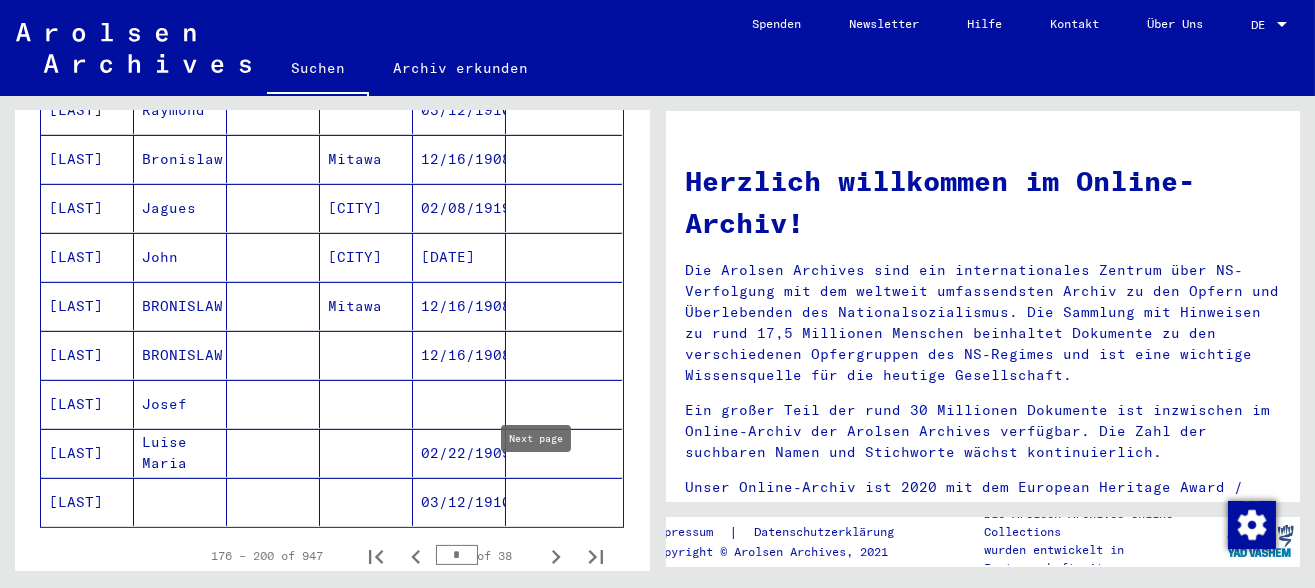click 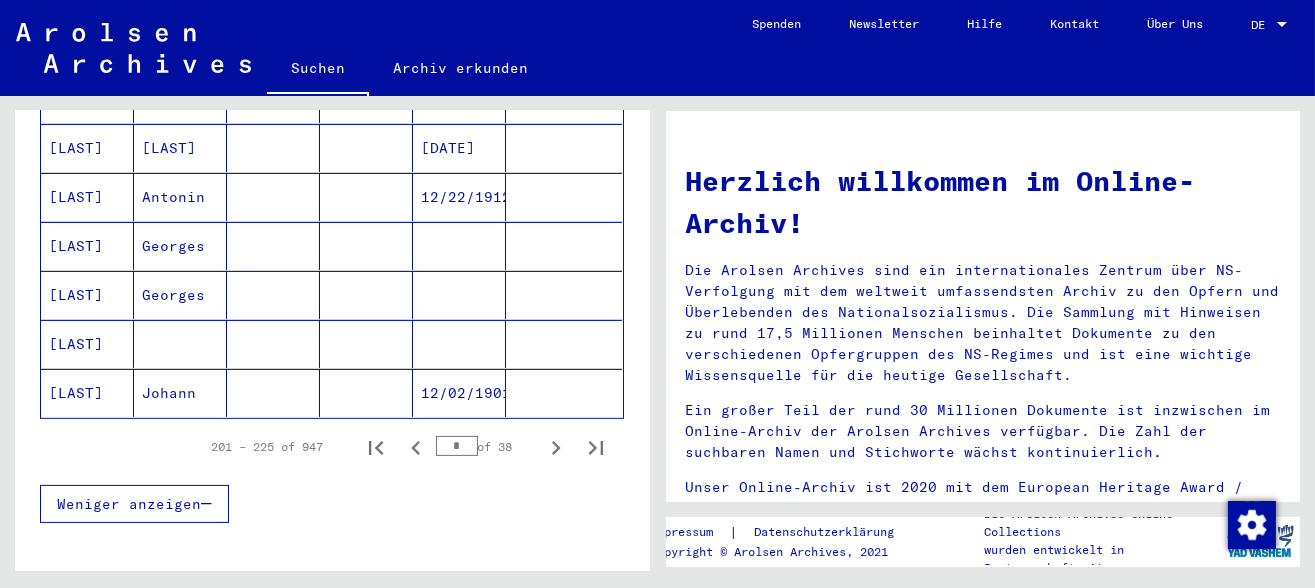 scroll, scrollTop: 1241, scrollLeft: 0, axis: vertical 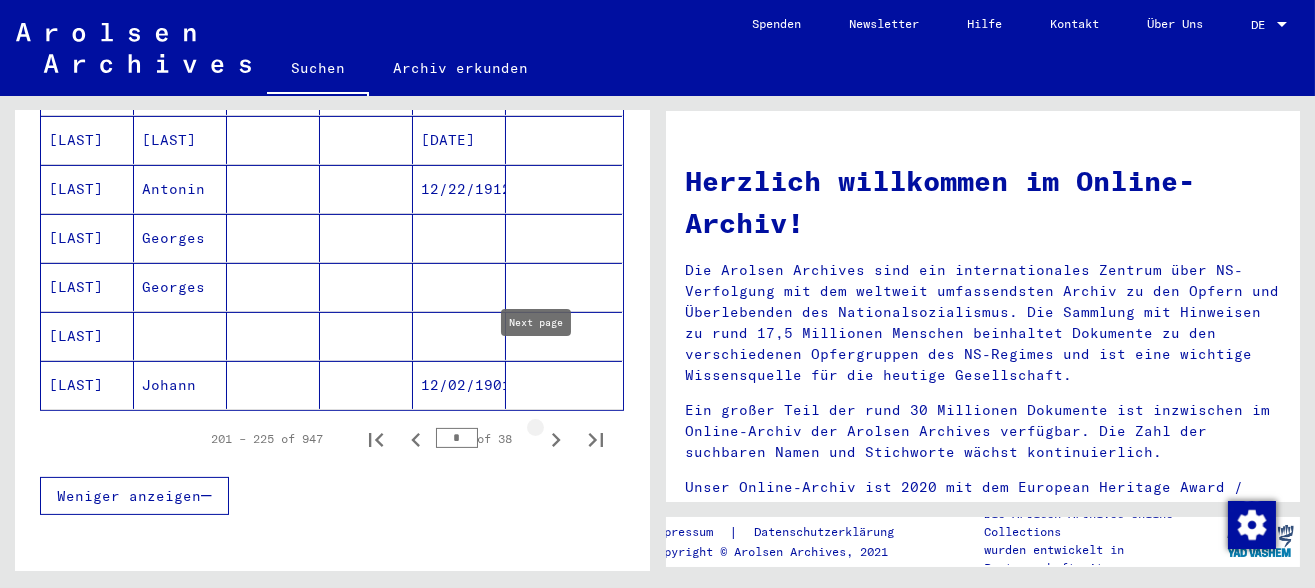 click 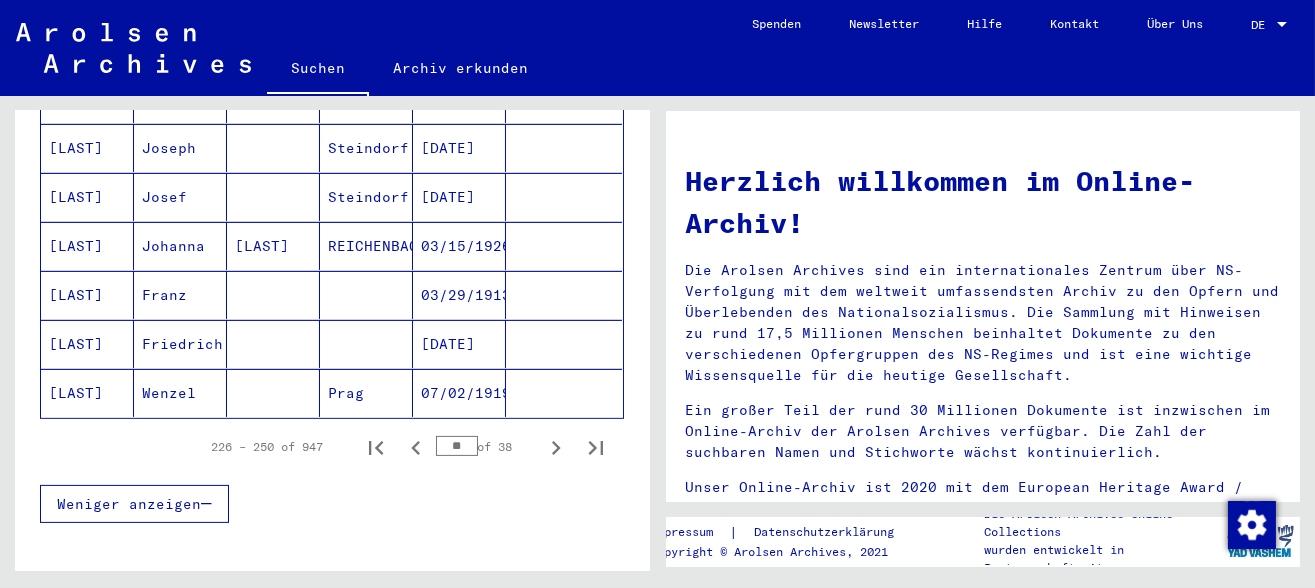 scroll, scrollTop: 1215, scrollLeft: 0, axis: vertical 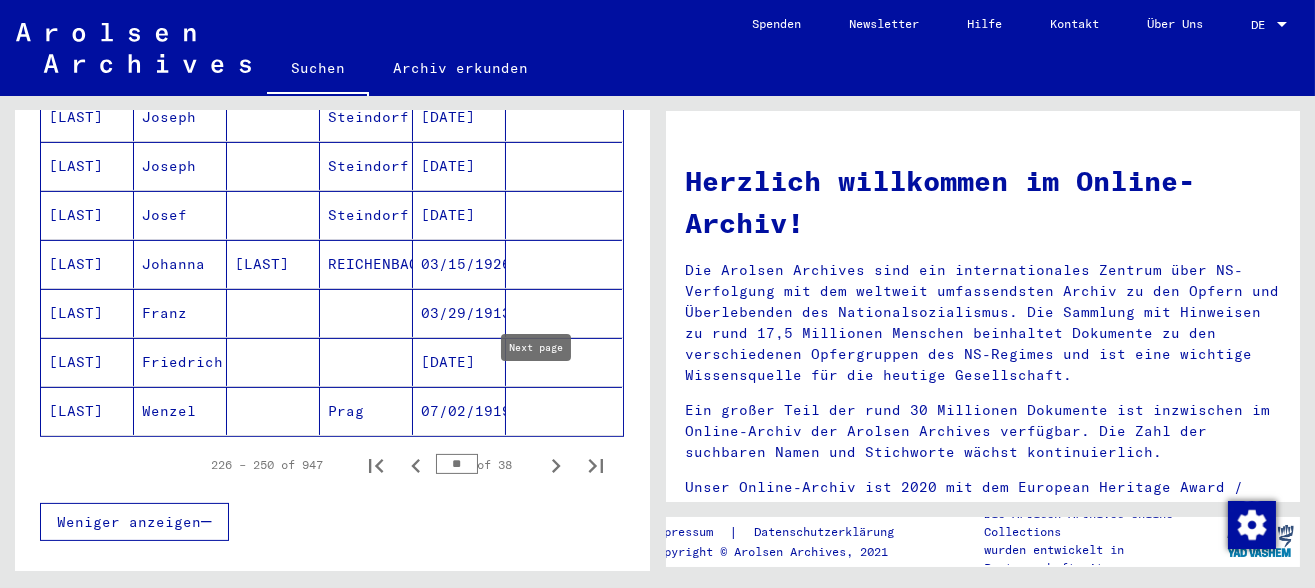 click 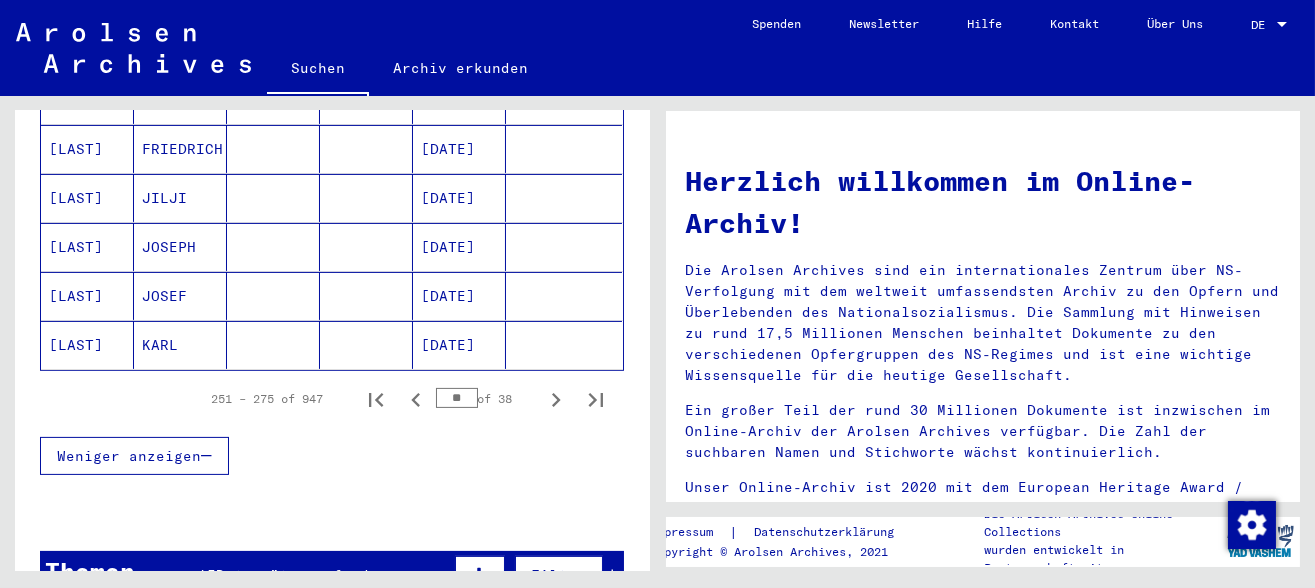 scroll, scrollTop: 1288, scrollLeft: 0, axis: vertical 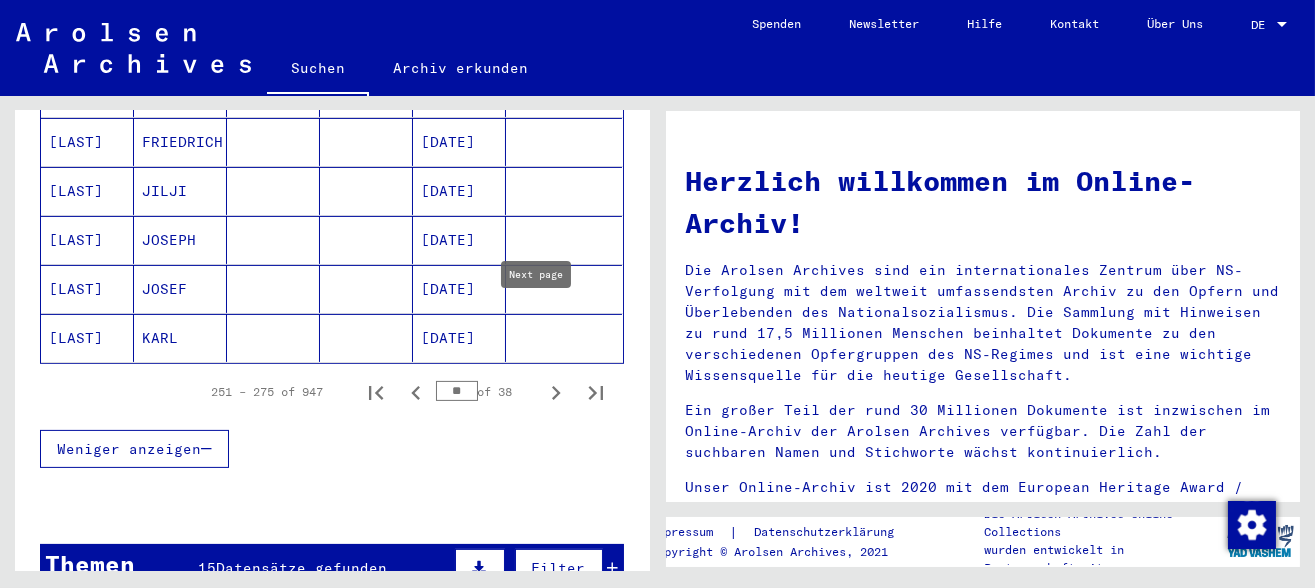 click 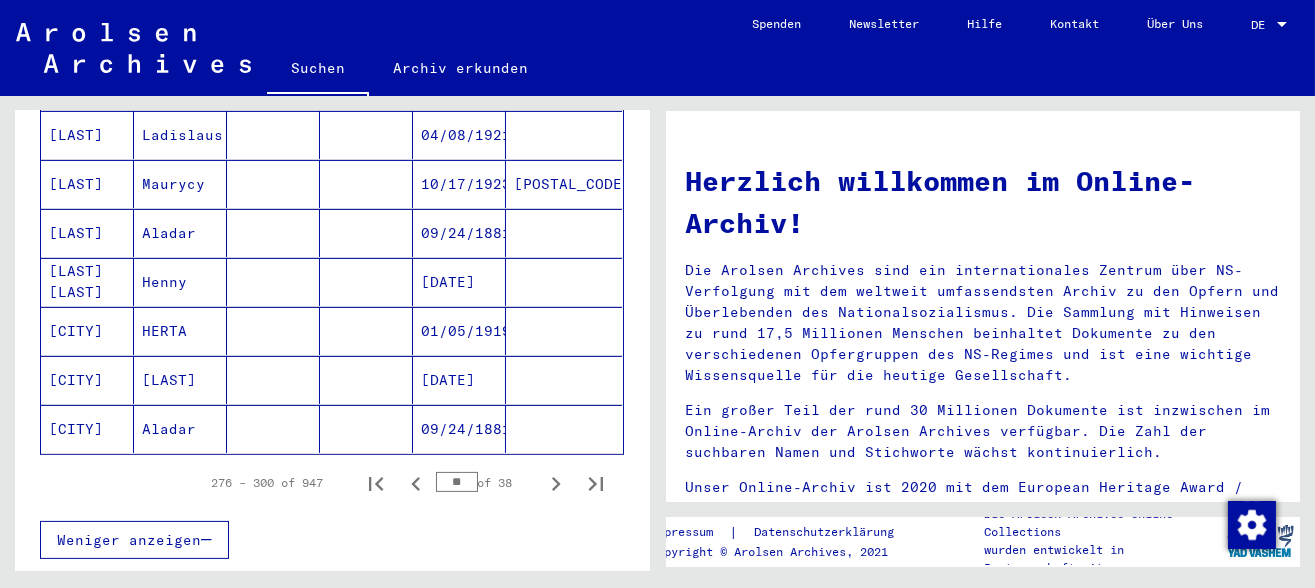 scroll, scrollTop: 1204, scrollLeft: 0, axis: vertical 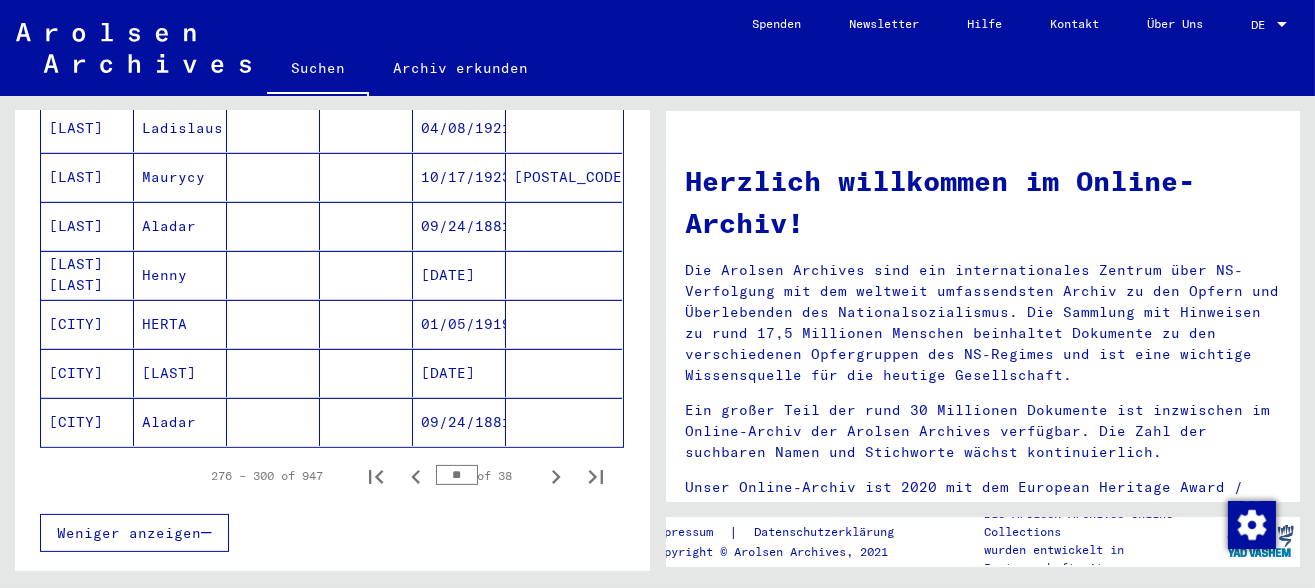 click on "[CITY]" at bounding box center [87, 422] 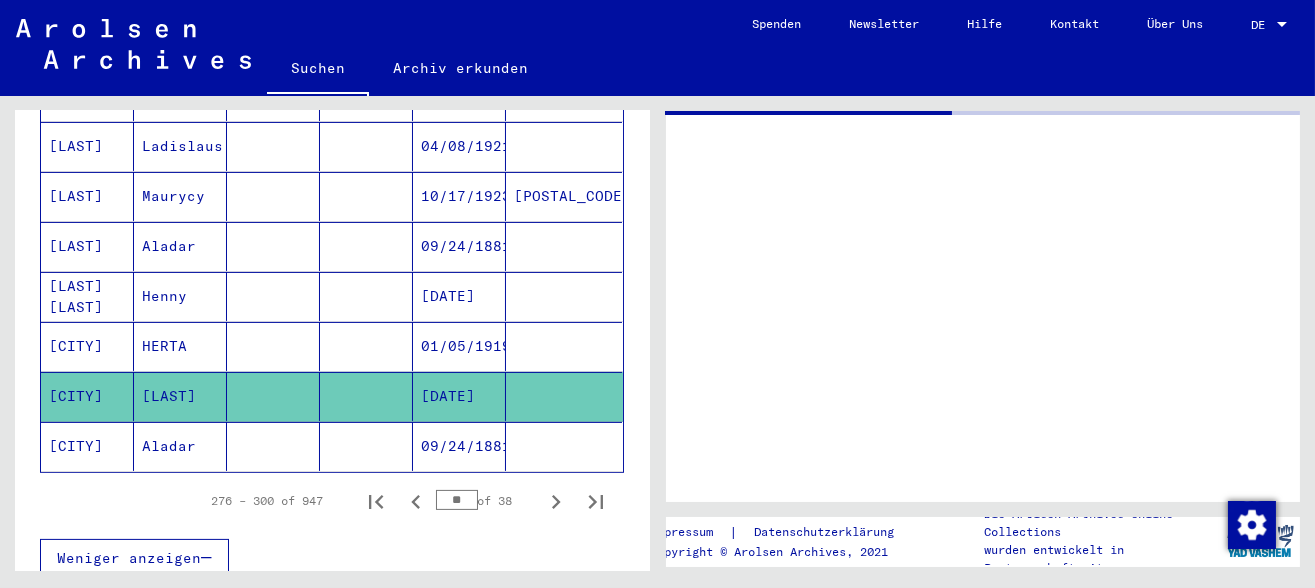 scroll, scrollTop: 1218, scrollLeft: 0, axis: vertical 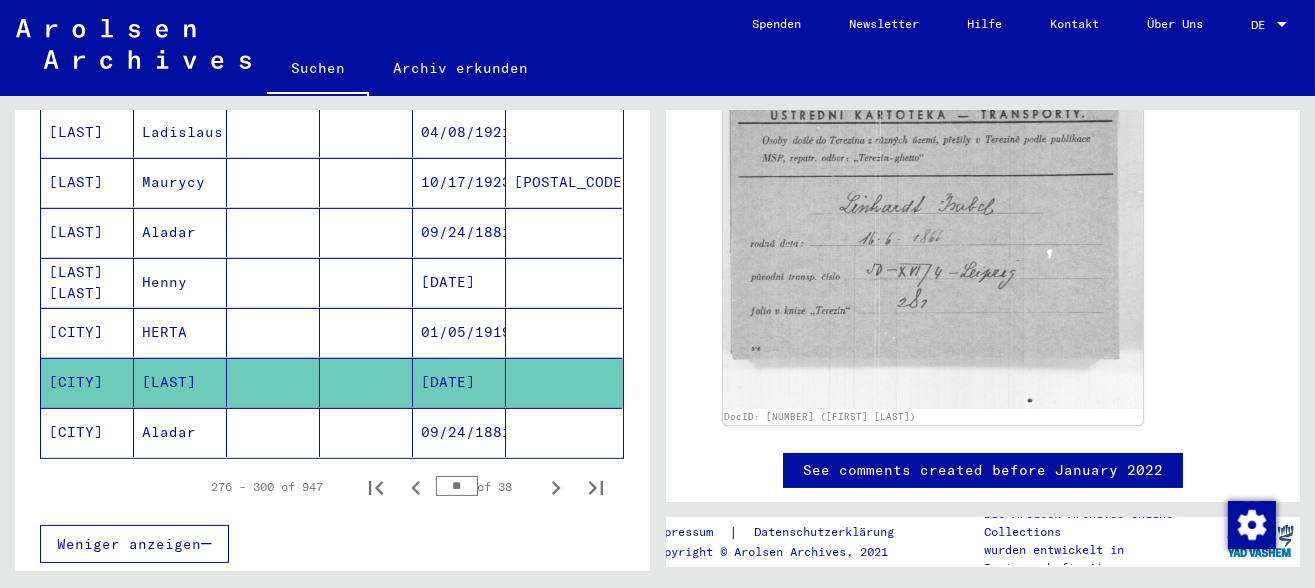 click on "[CITY]" 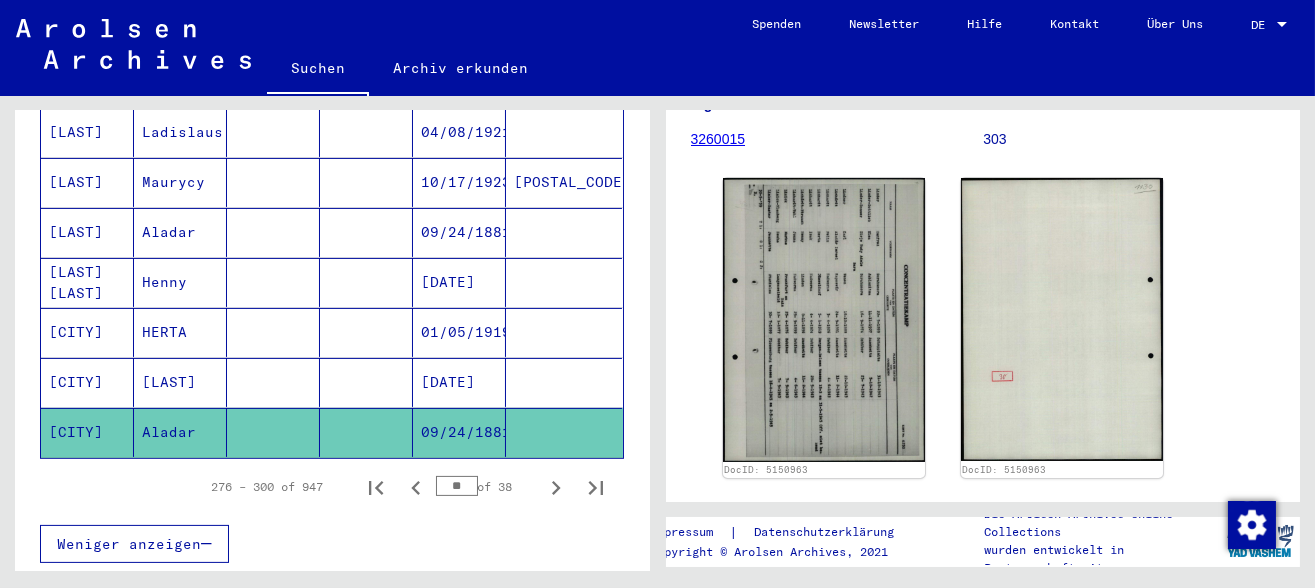 scroll, scrollTop: 268, scrollLeft: 0, axis: vertical 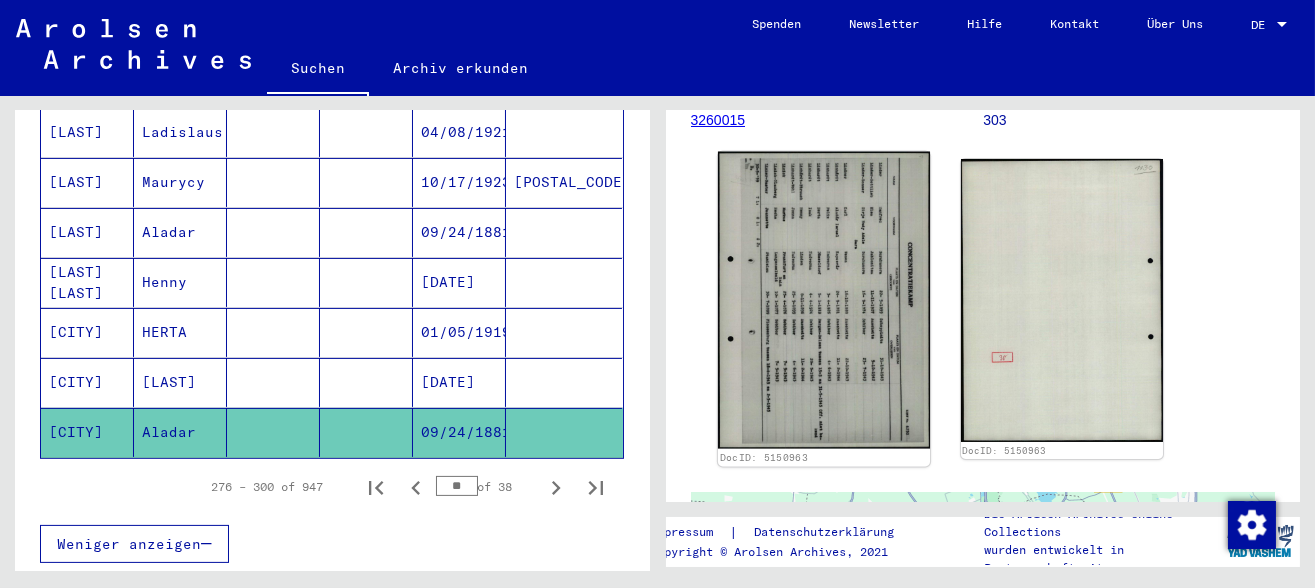 click 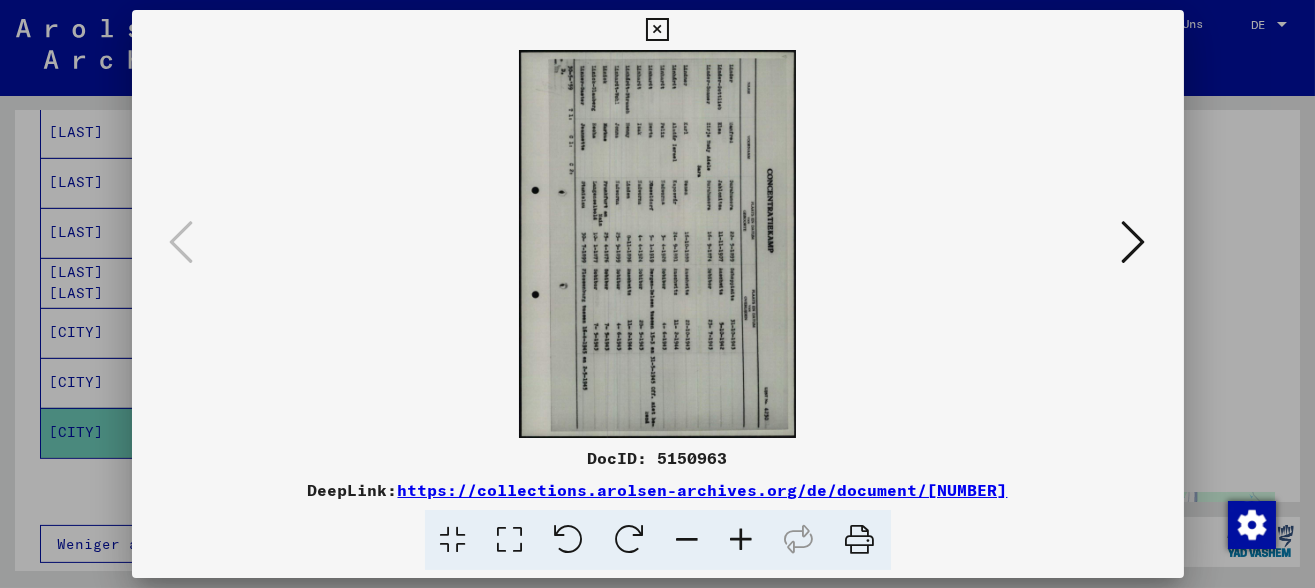 click at bounding box center (569, 540) 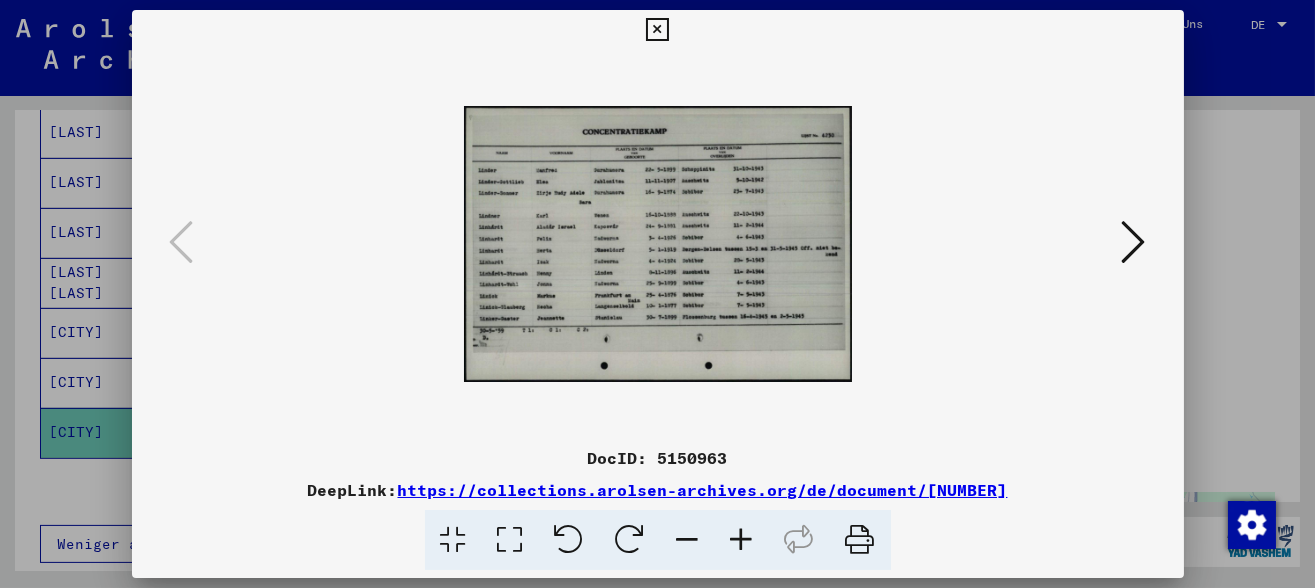 click at bounding box center [657, 30] 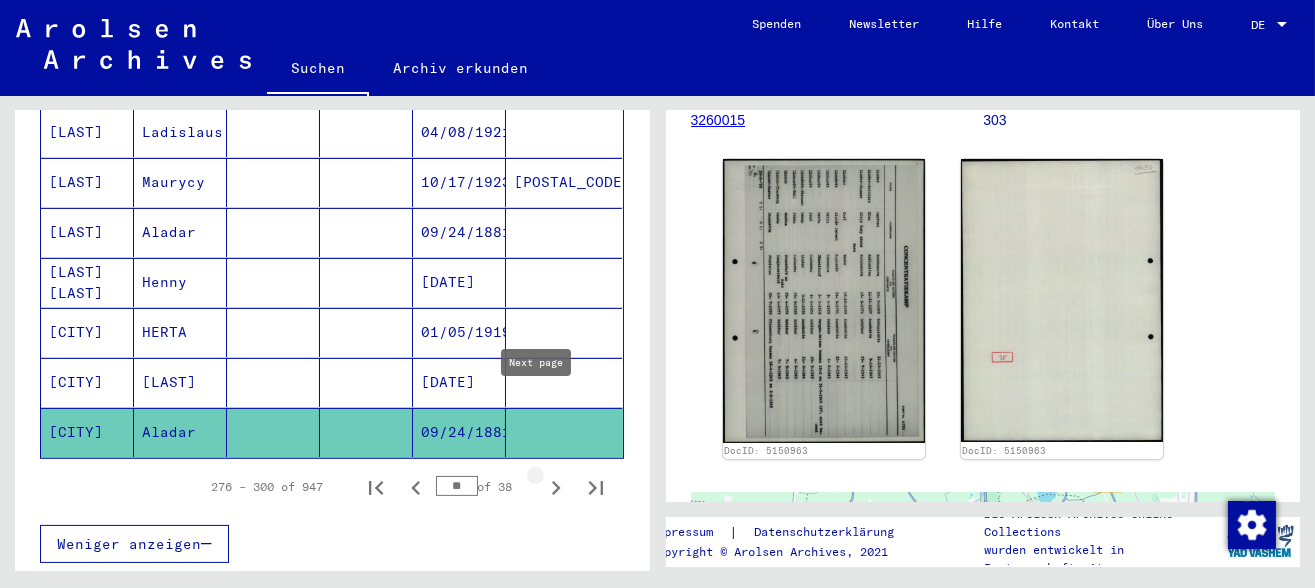 click 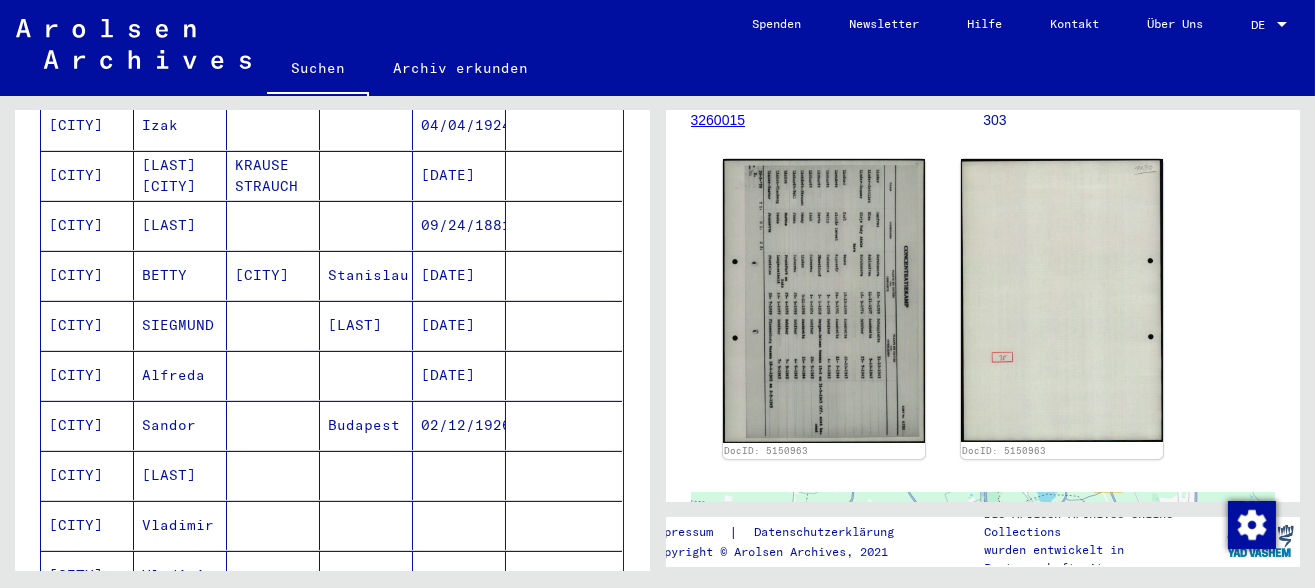 scroll, scrollTop: 415, scrollLeft: 0, axis: vertical 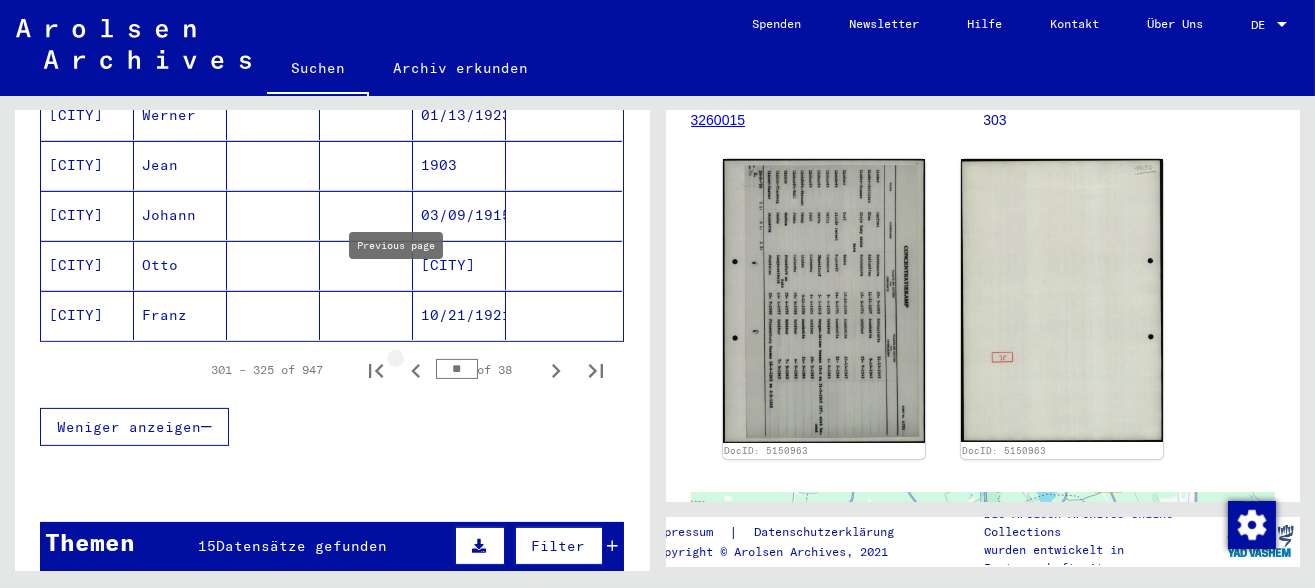 click 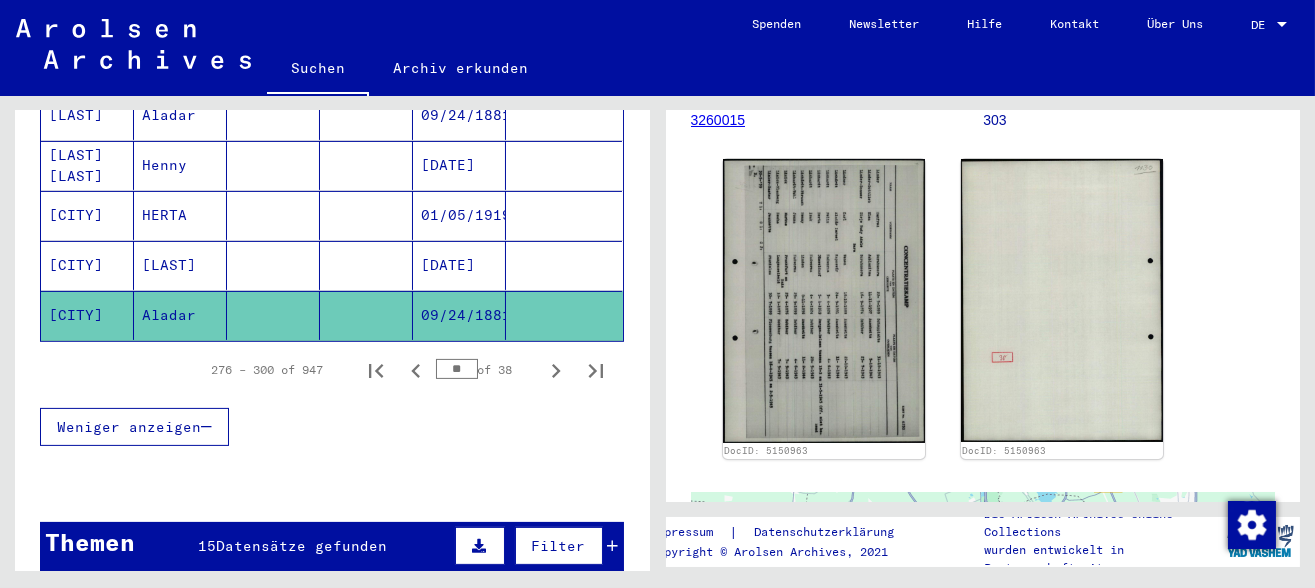 click on "[CITY]" at bounding box center [87, 315] 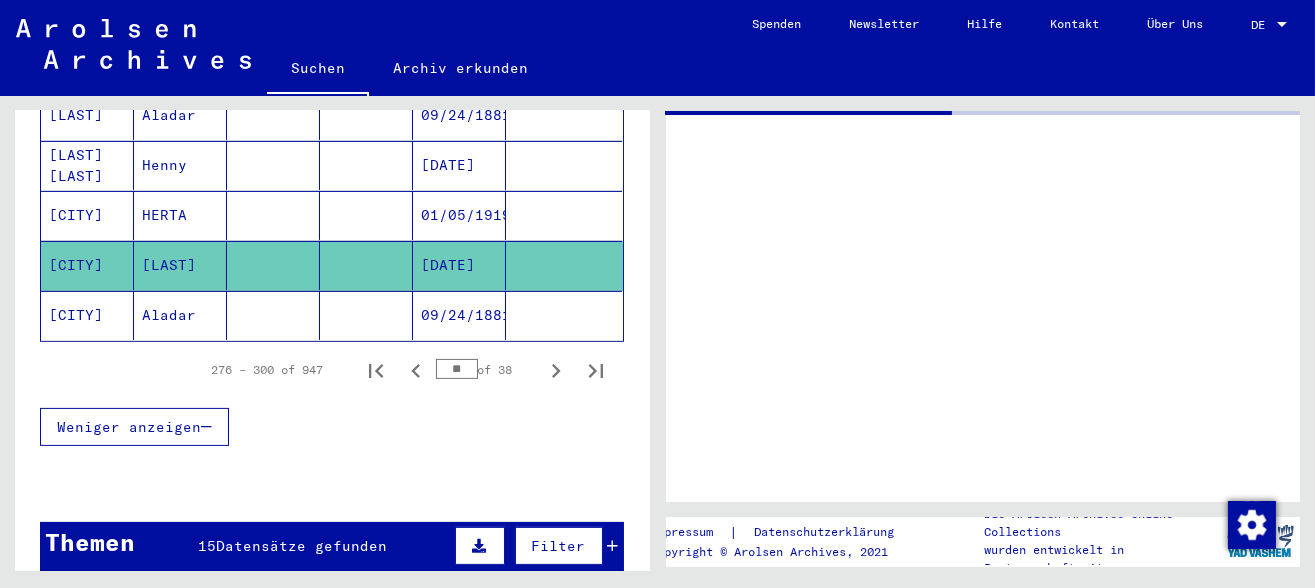 scroll, scrollTop: 0, scrollLeft: 0, axis: both 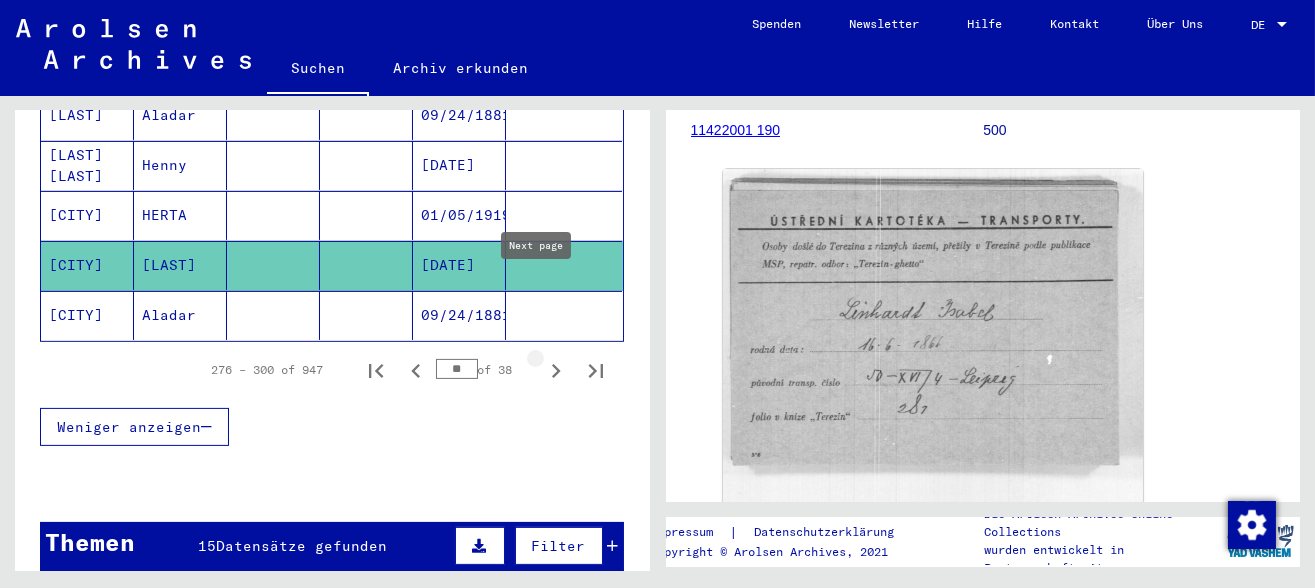 click 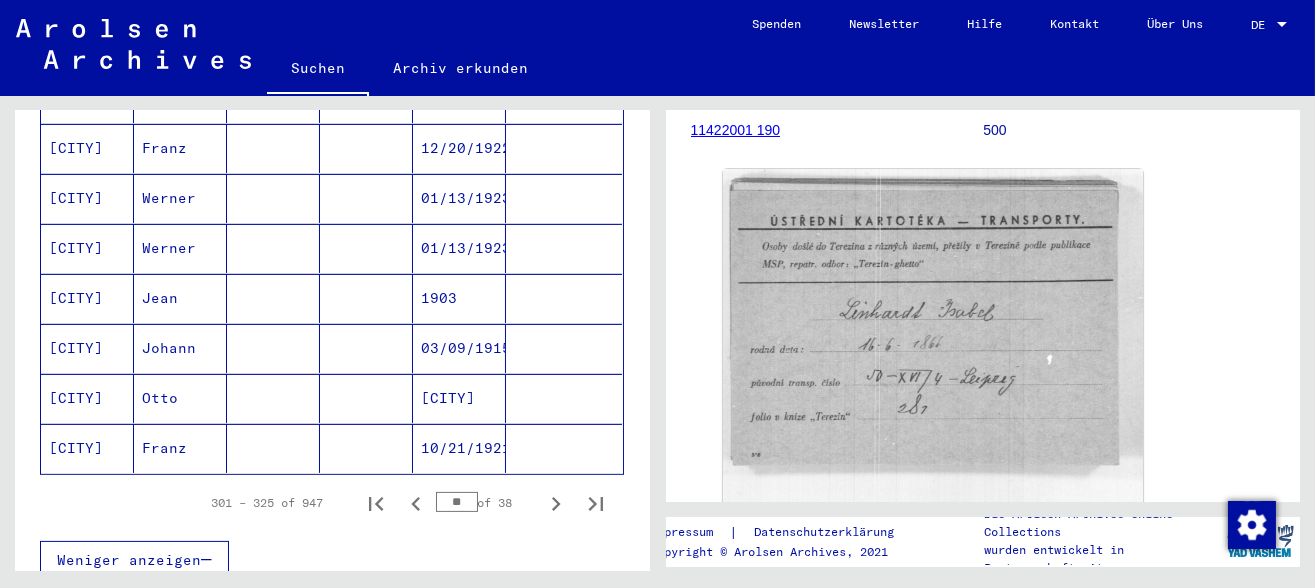 scroll, scrollTop: 1265, scrollLeft: 0, axis: vertical 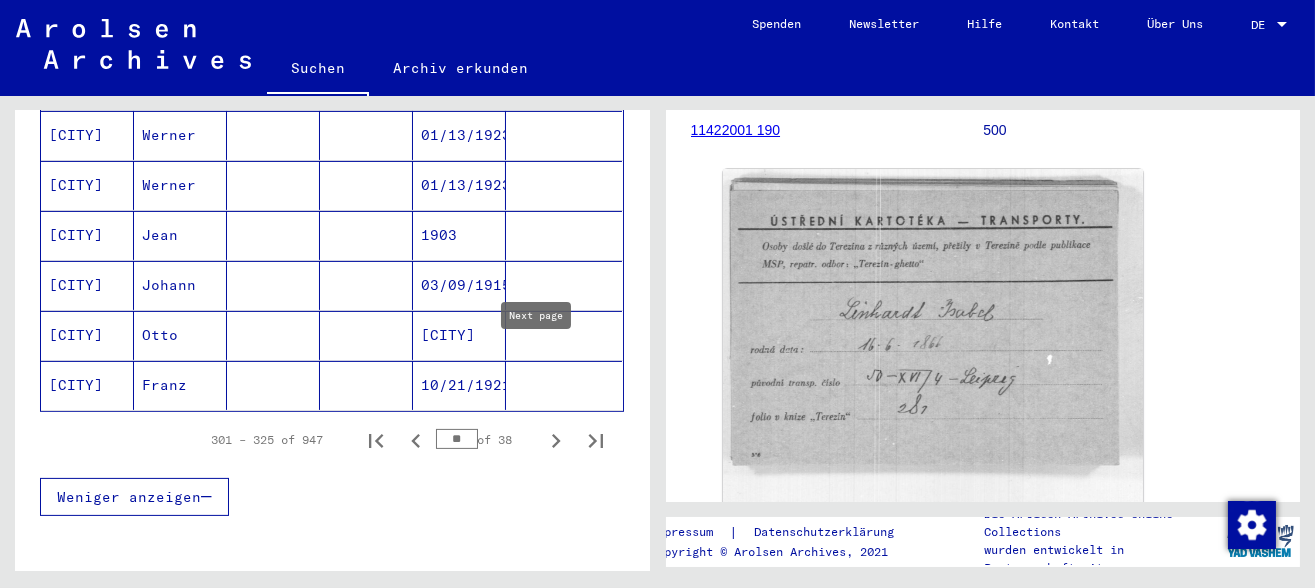 click 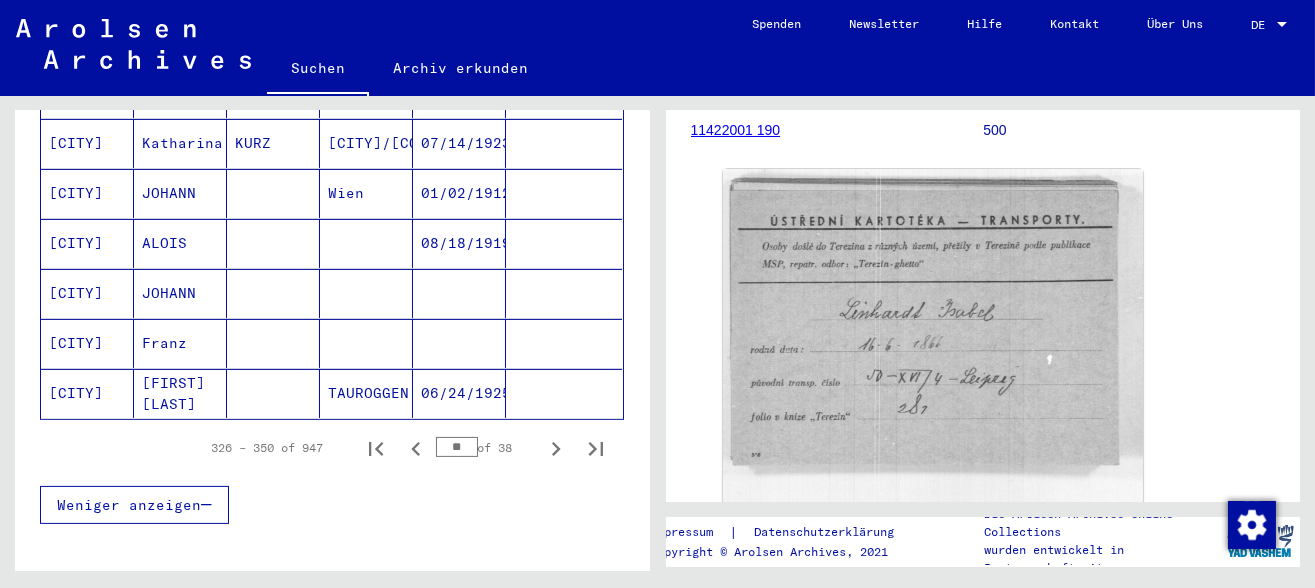 scroll, scrollTop: 1261, scrollLeft: 0, axis: vertical 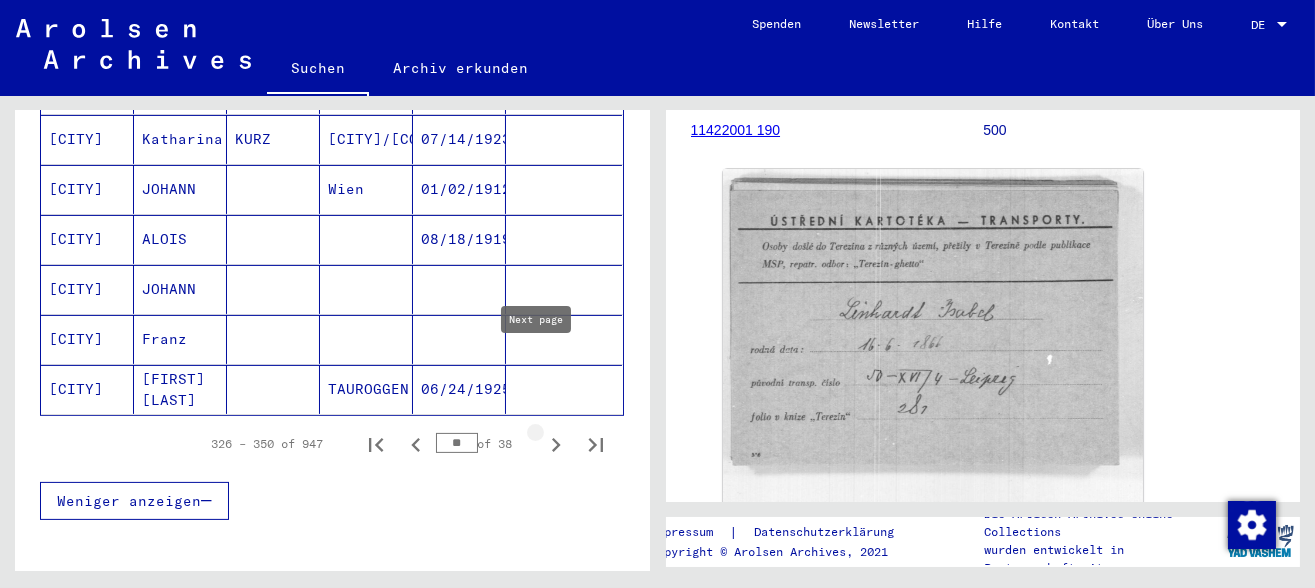 click 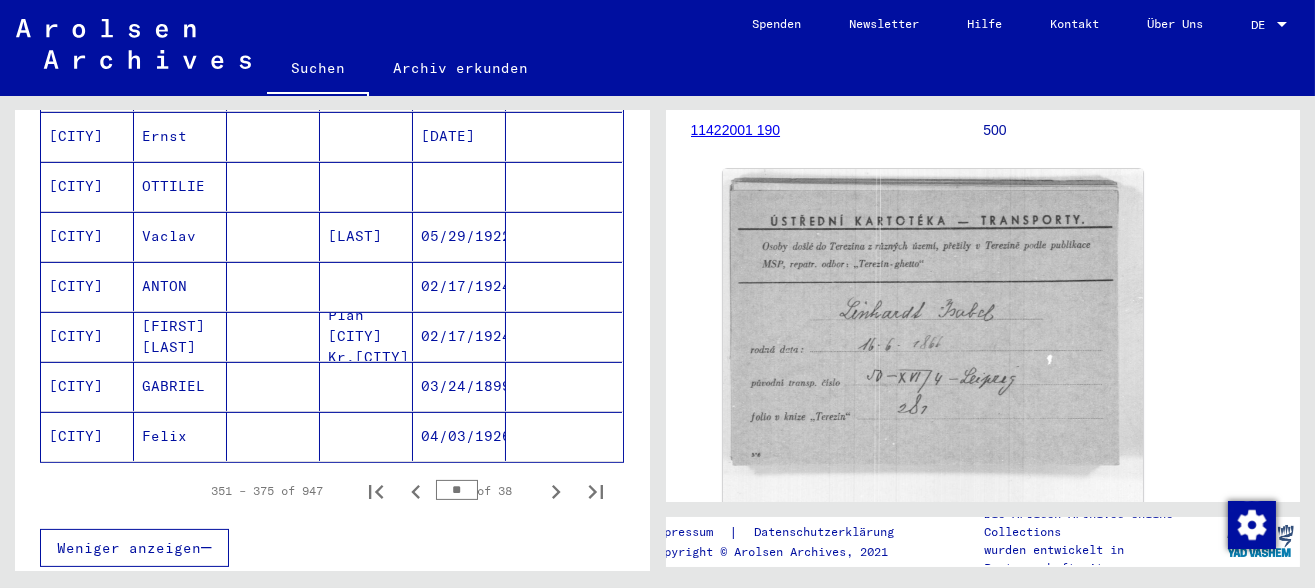scroll, scrollTop: 1232, scrollLeft: 0, axis: vertical 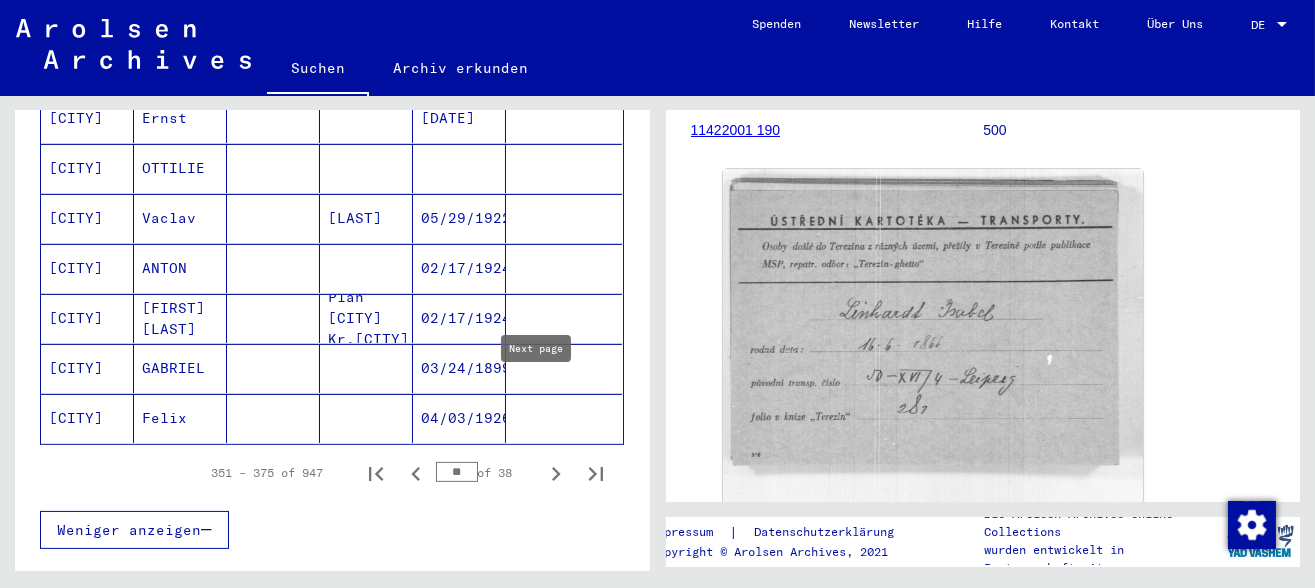 click 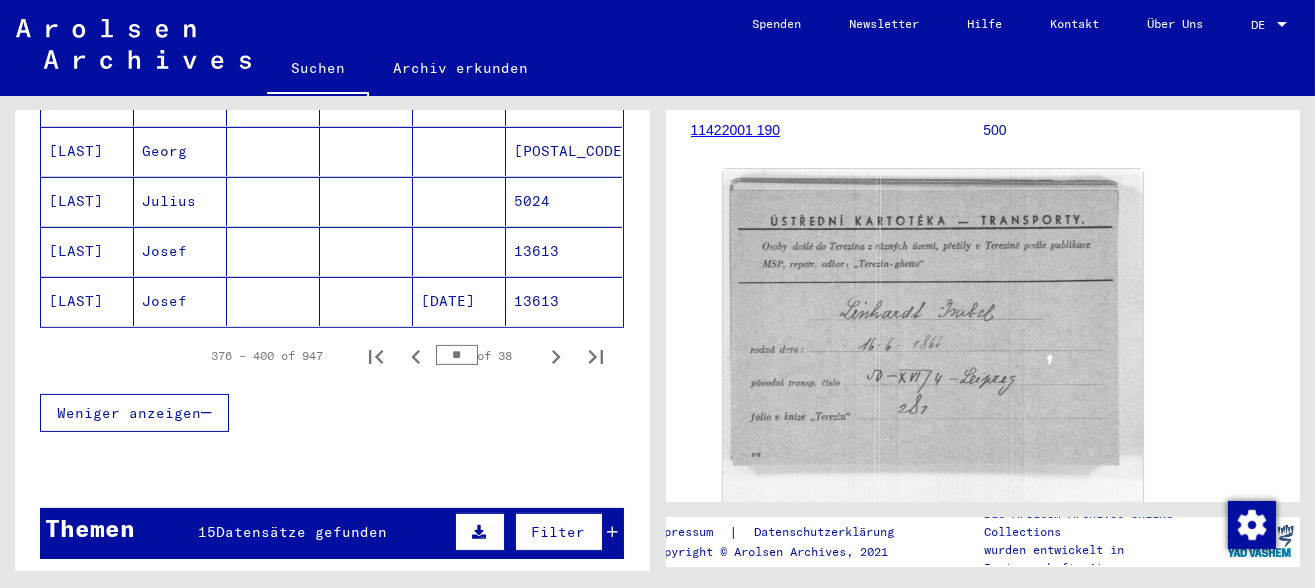 scroll, scrollTop: 1346, scrollLeft: 0, axis: vertical 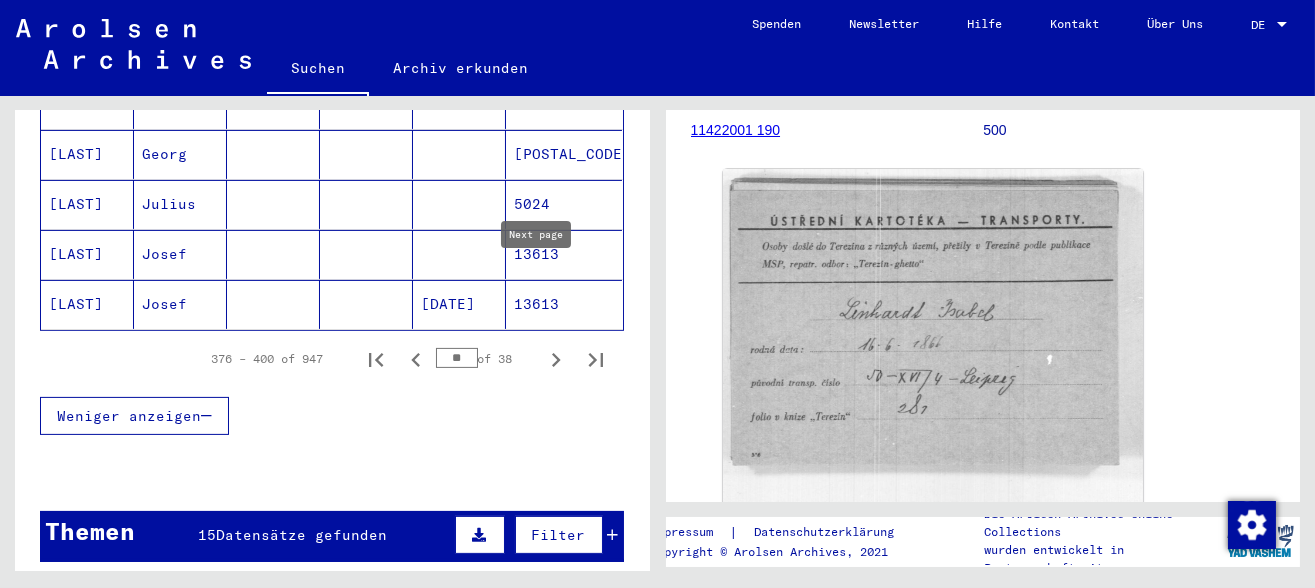 click 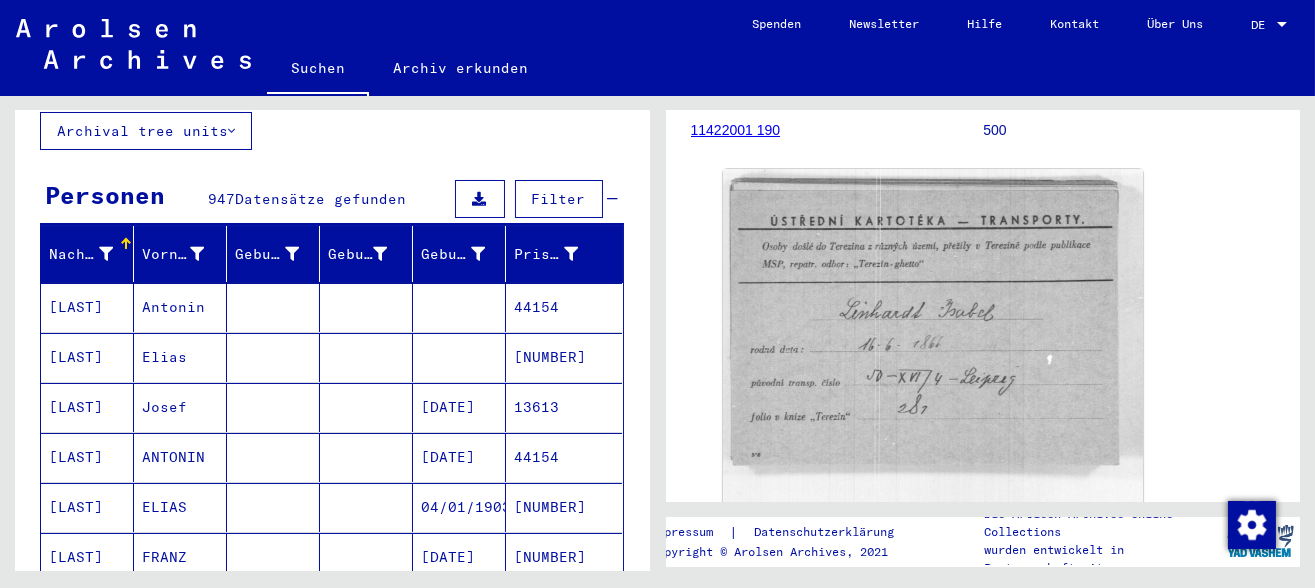 scroll, scrollTop: 1820, scrollLeft: 0, axis: vertical 